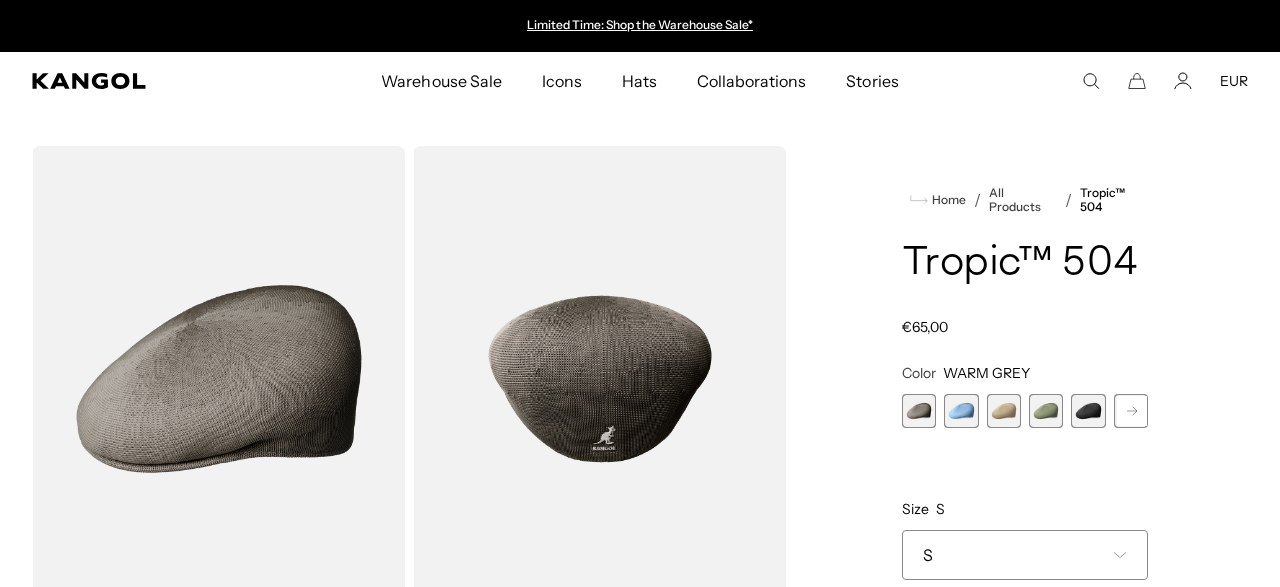 scroll, scrollTop: 0, scrollLeft: 0, axis: both 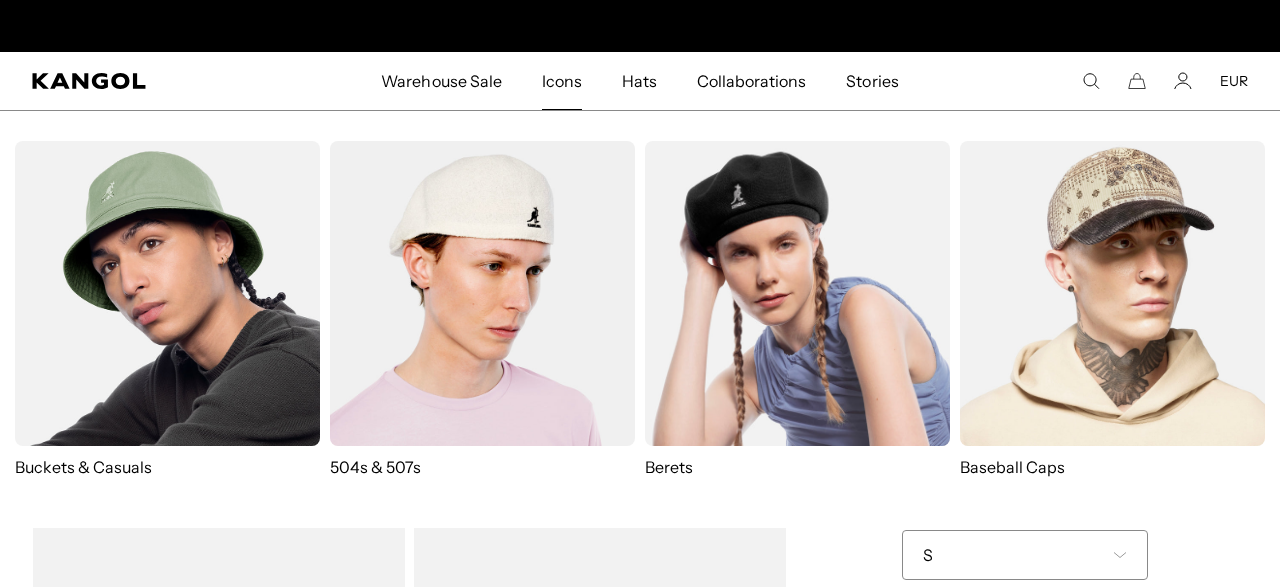 click at bounding box center [482, 293] 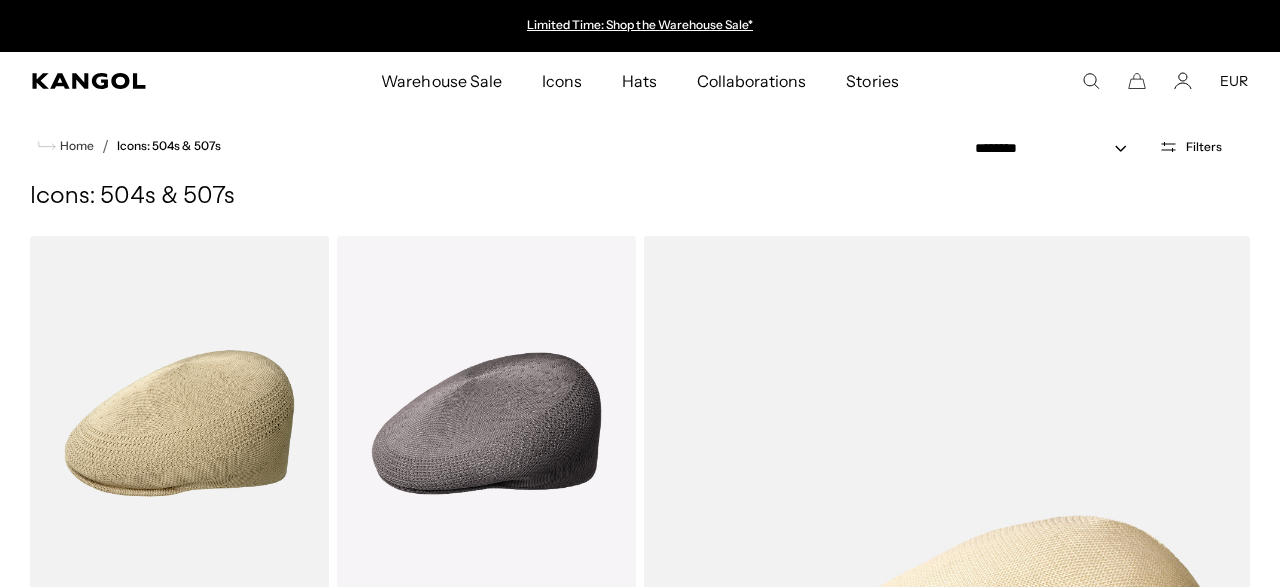 scroll, scrollTop: 0, scrollLeft: 0, axis: both 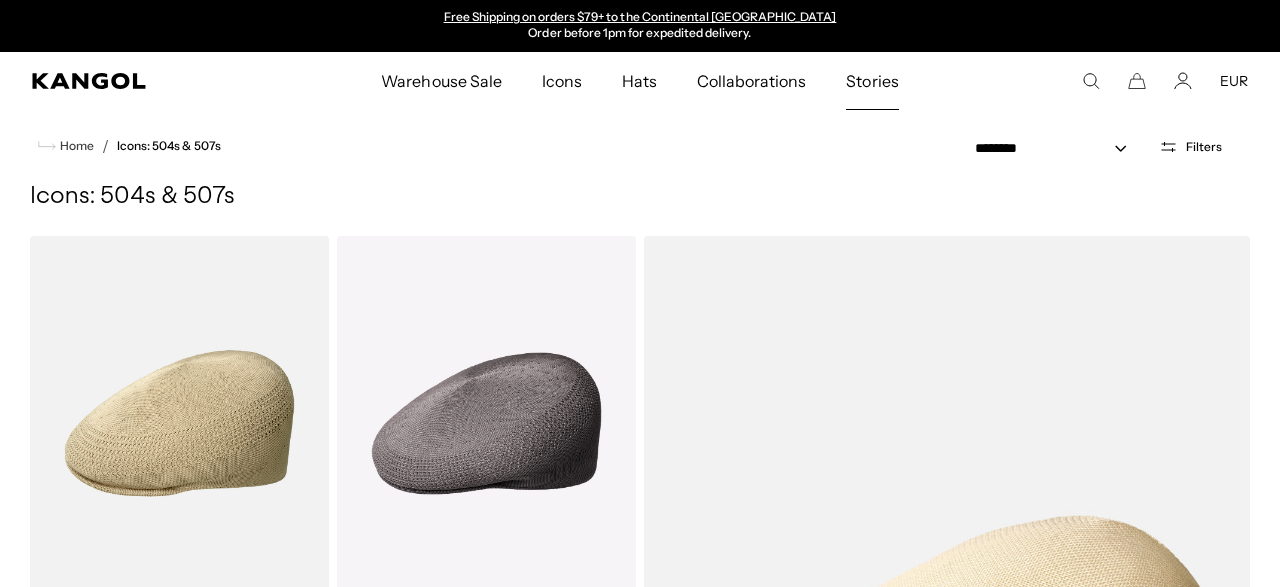 click on "Stories" at bounding box center [872, 81] 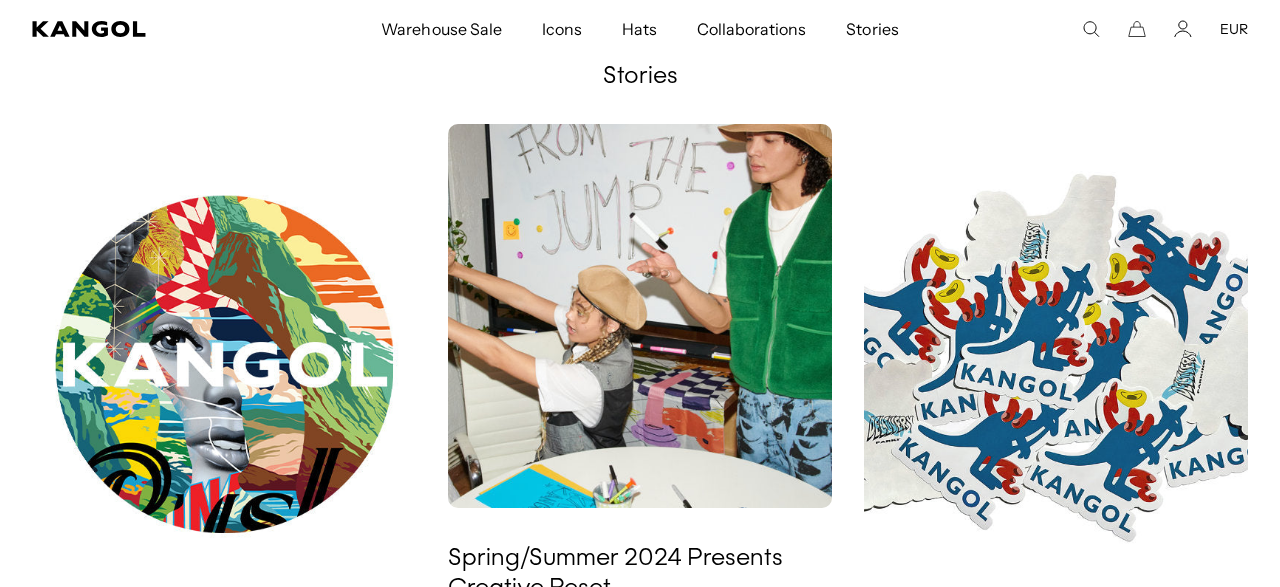 scroll, scrollTop: 0, scrollLeft: 0, axis: both 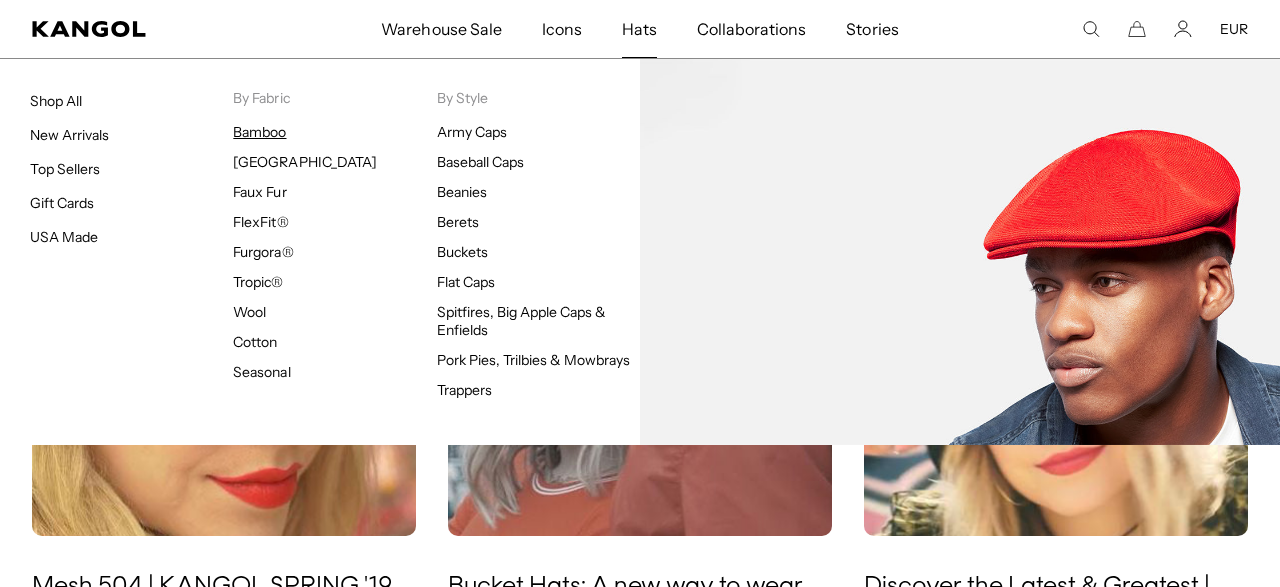 click on "Bamboo" at bounding box center (259, 132) 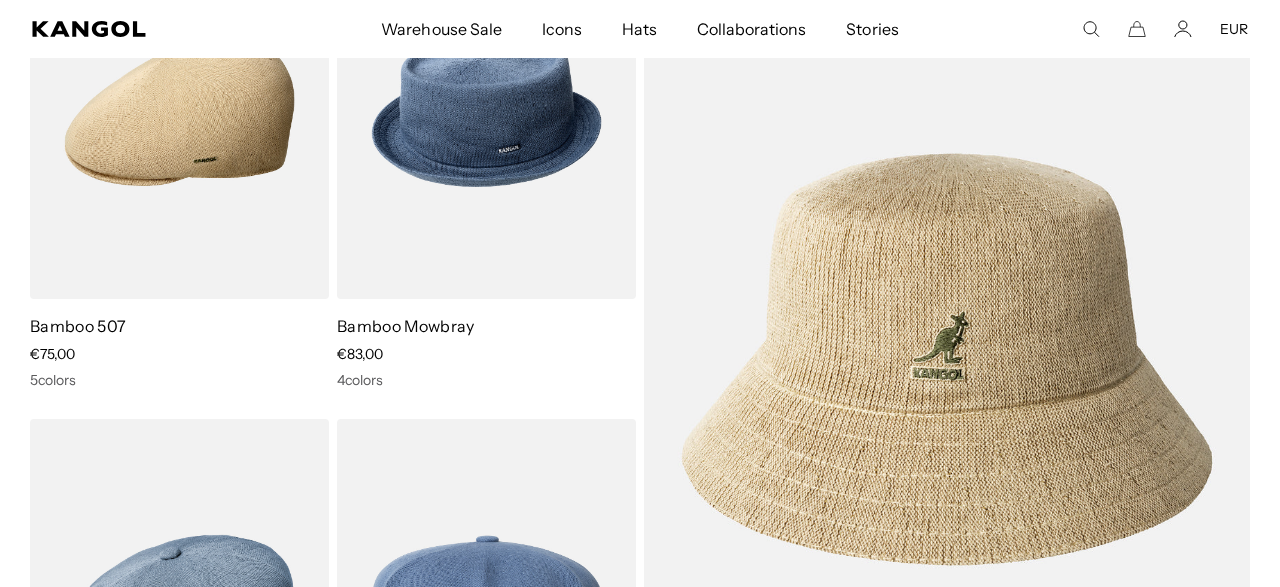 scroll, scrollTop: 0, scrollLeft: 0, axis: both 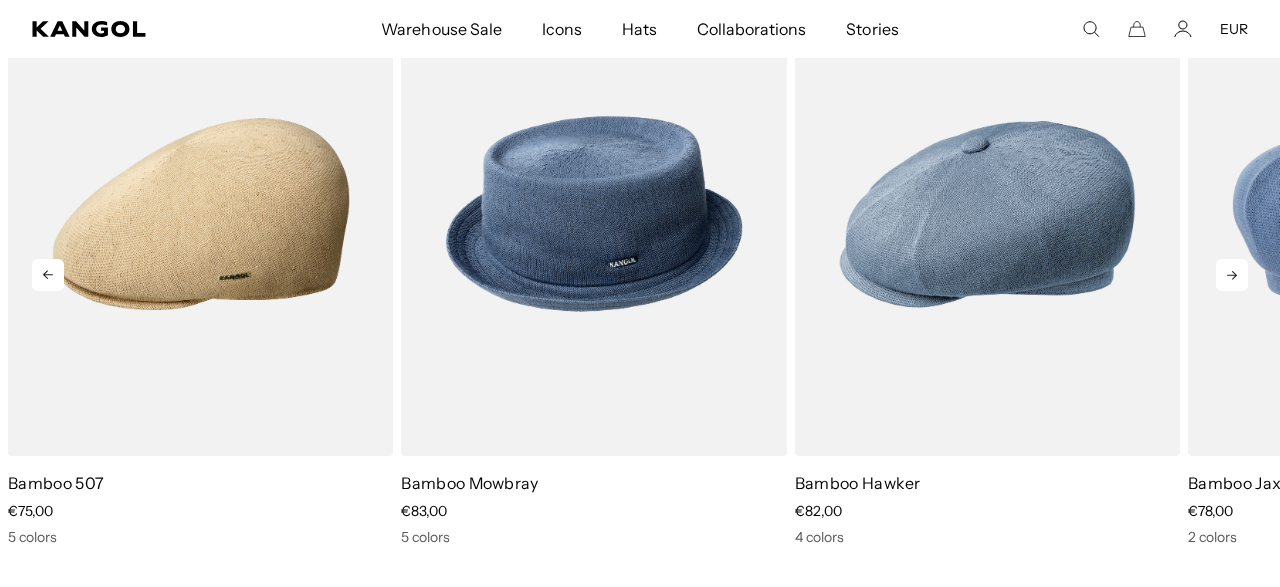 click 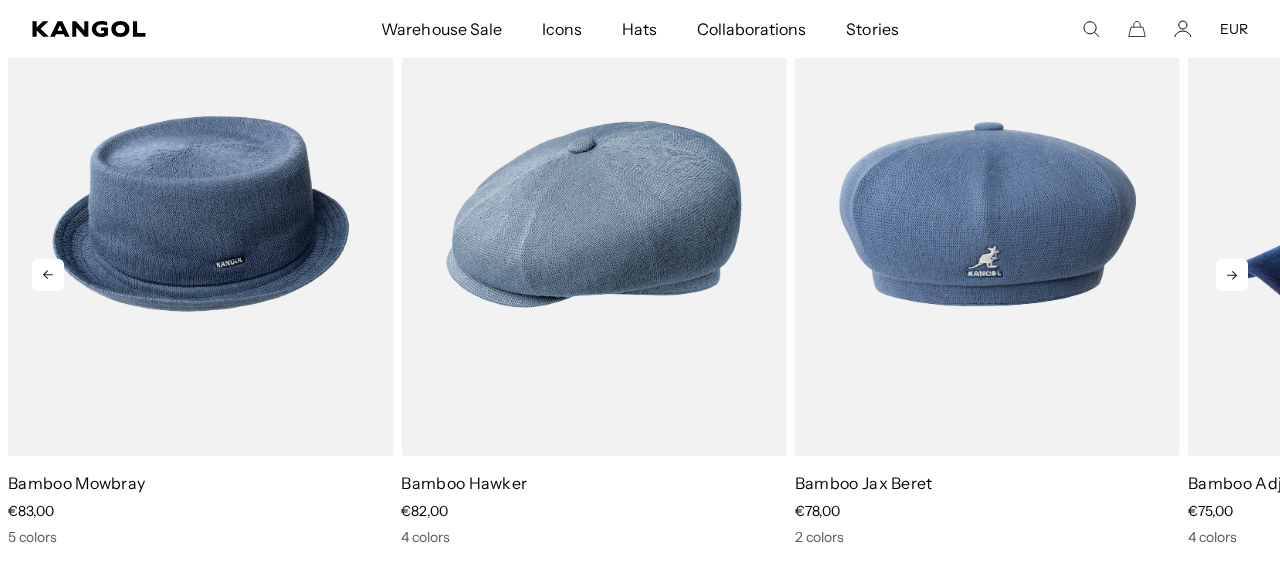 scroll, scrollTop: 0, scrollLeft: 412, axis: horizontal 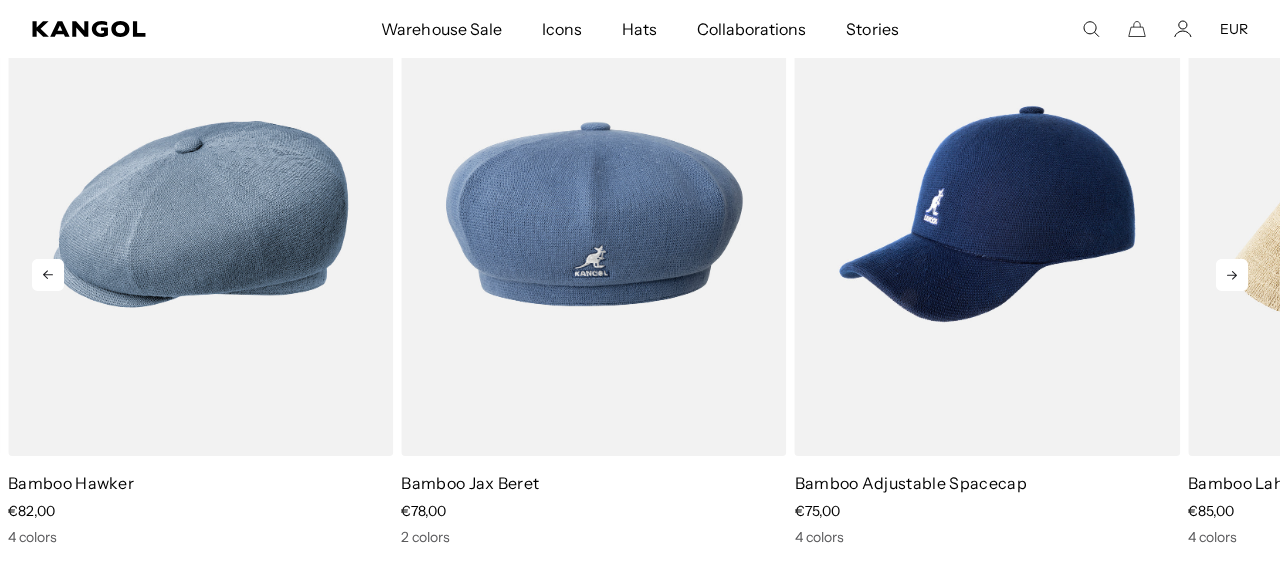 click 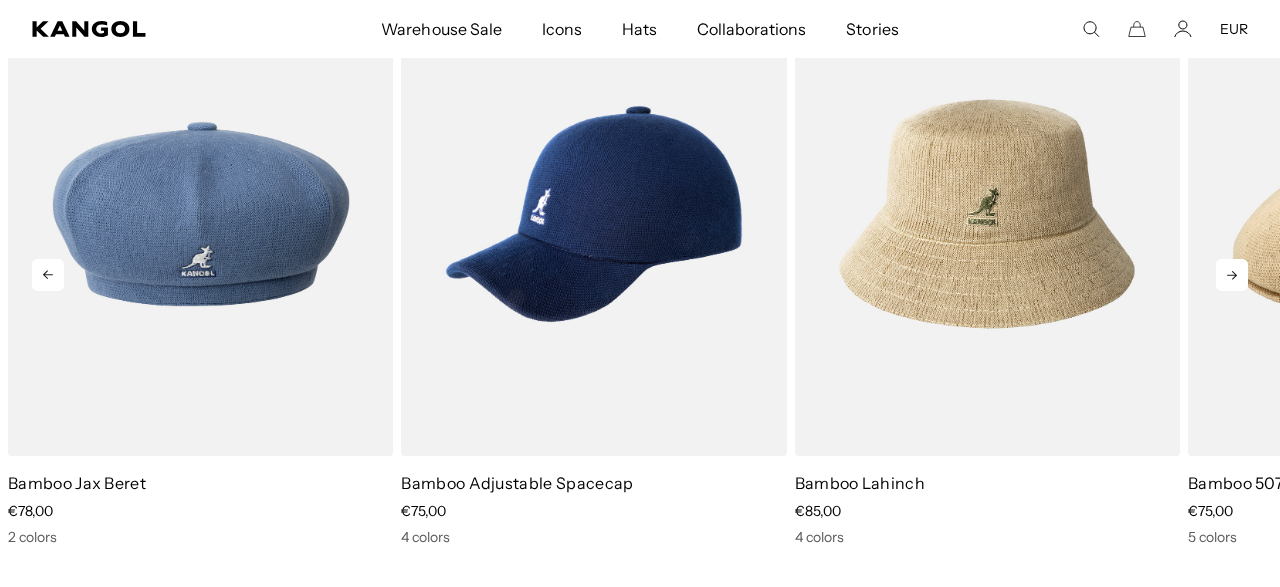 scroll, scrollTop: 0, scrollLeft: 0, axis: both 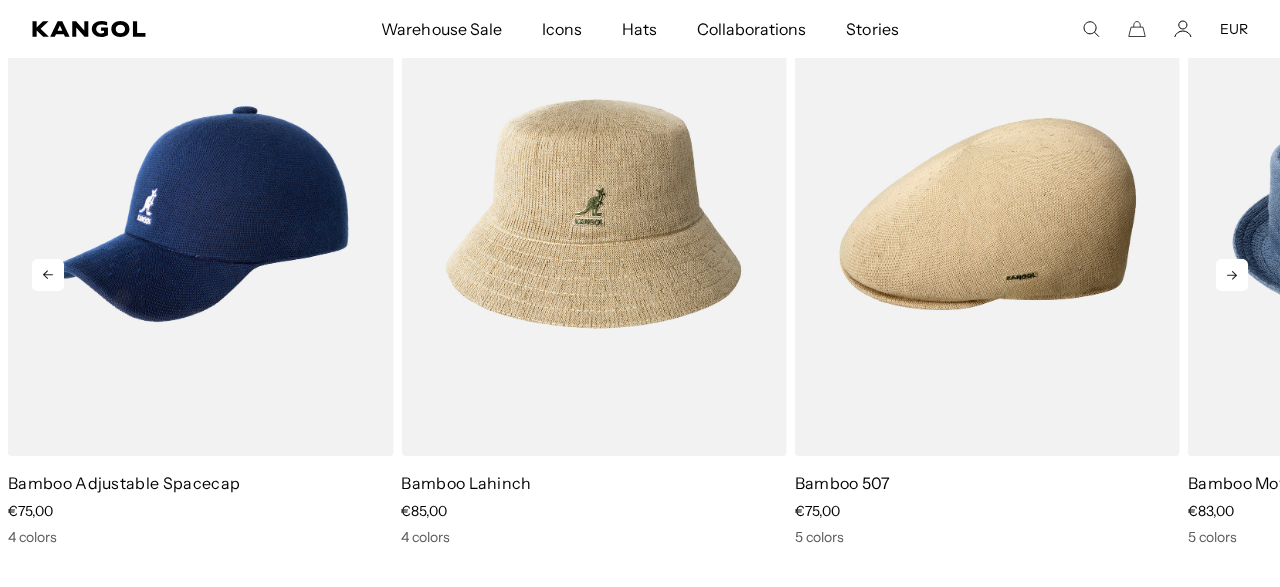 click 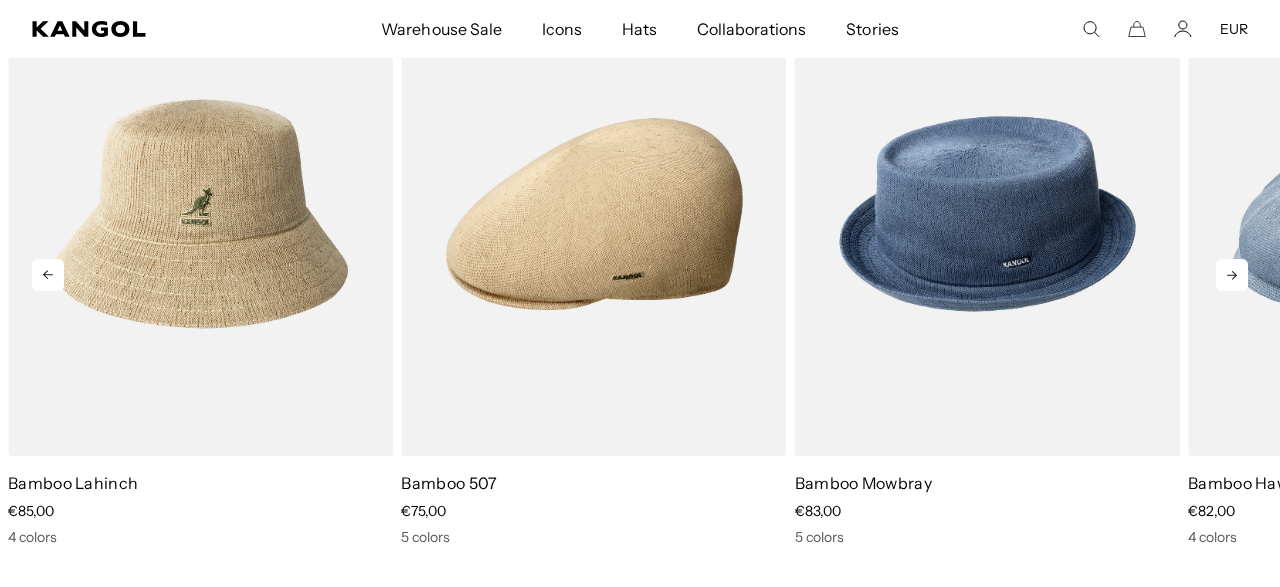 scroll, scrollTop: 0, scrollLeft: 412, axis: horizontal 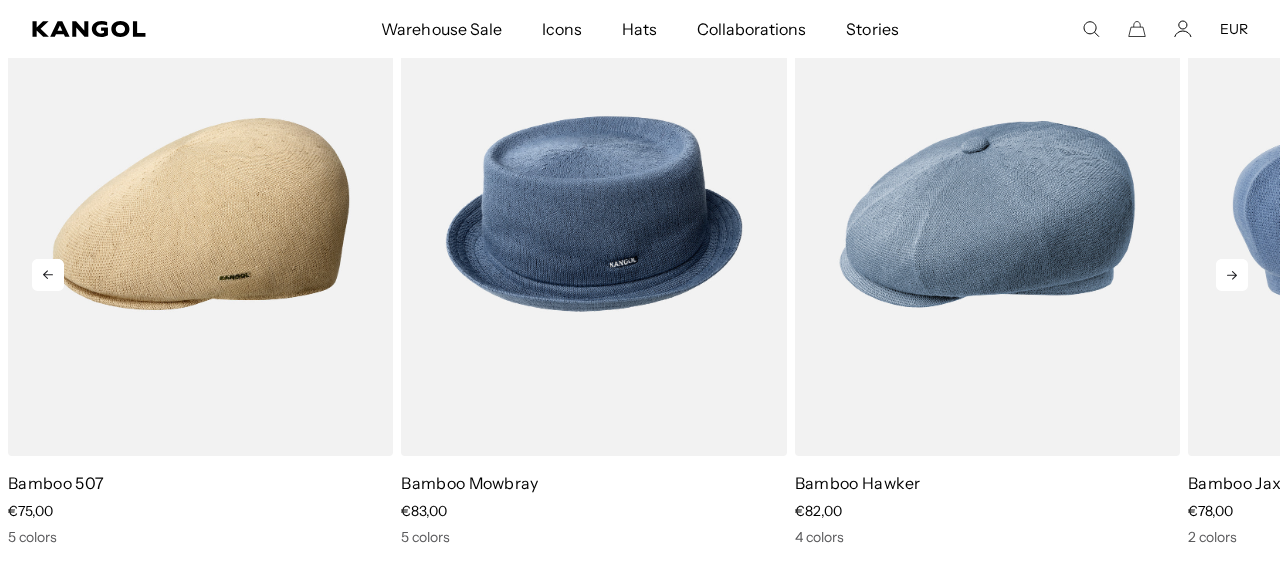 click 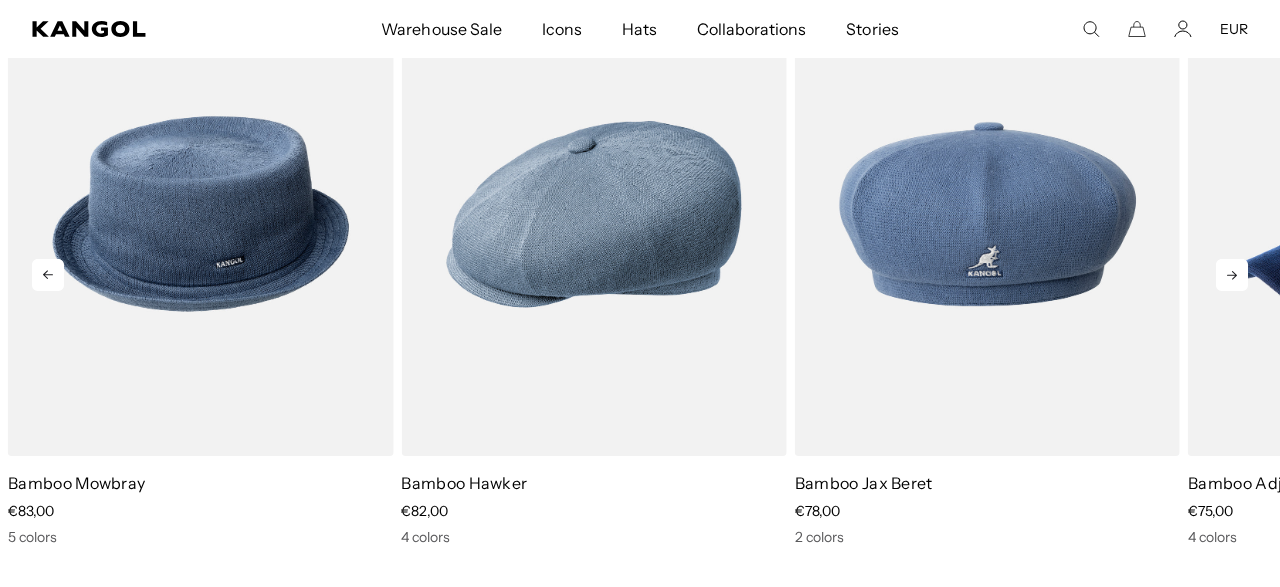 scroll 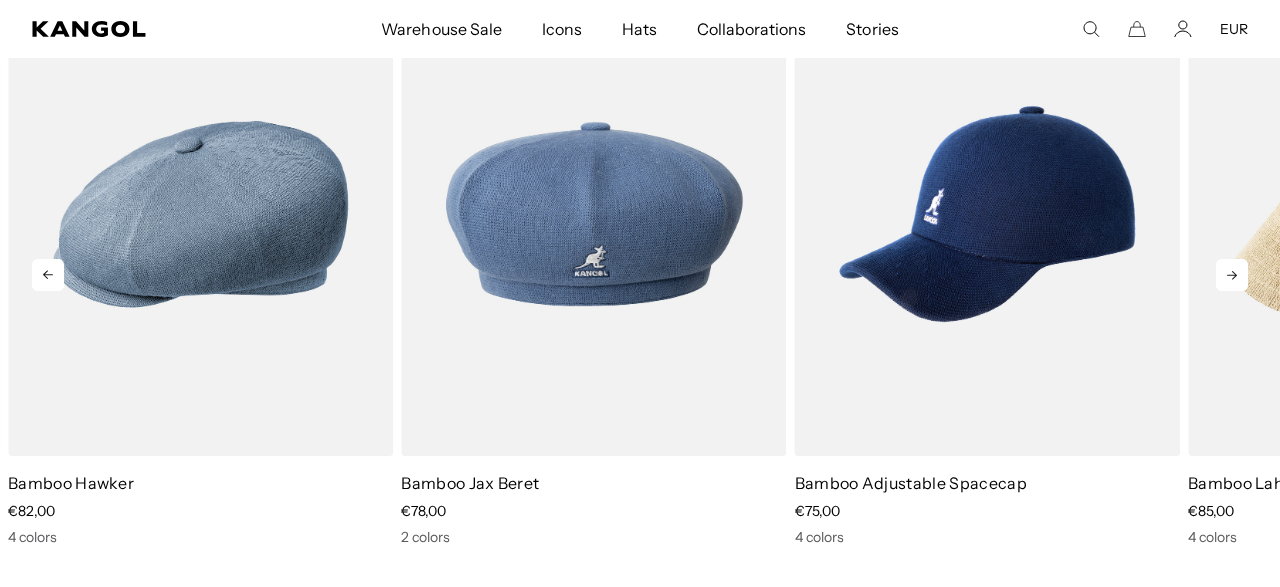 click 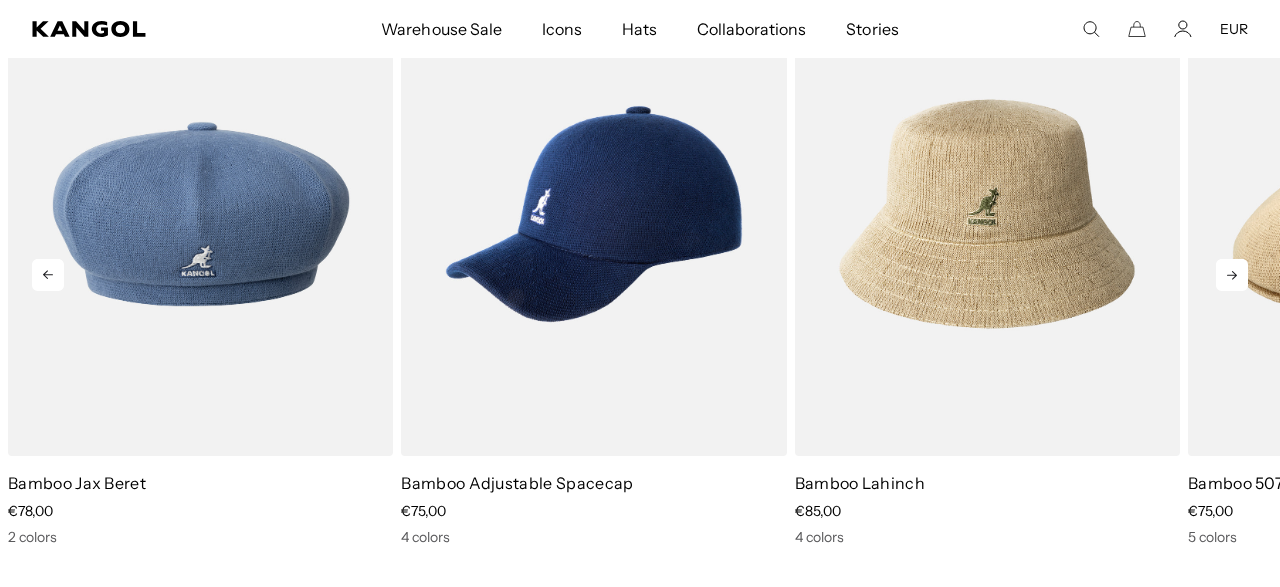 click 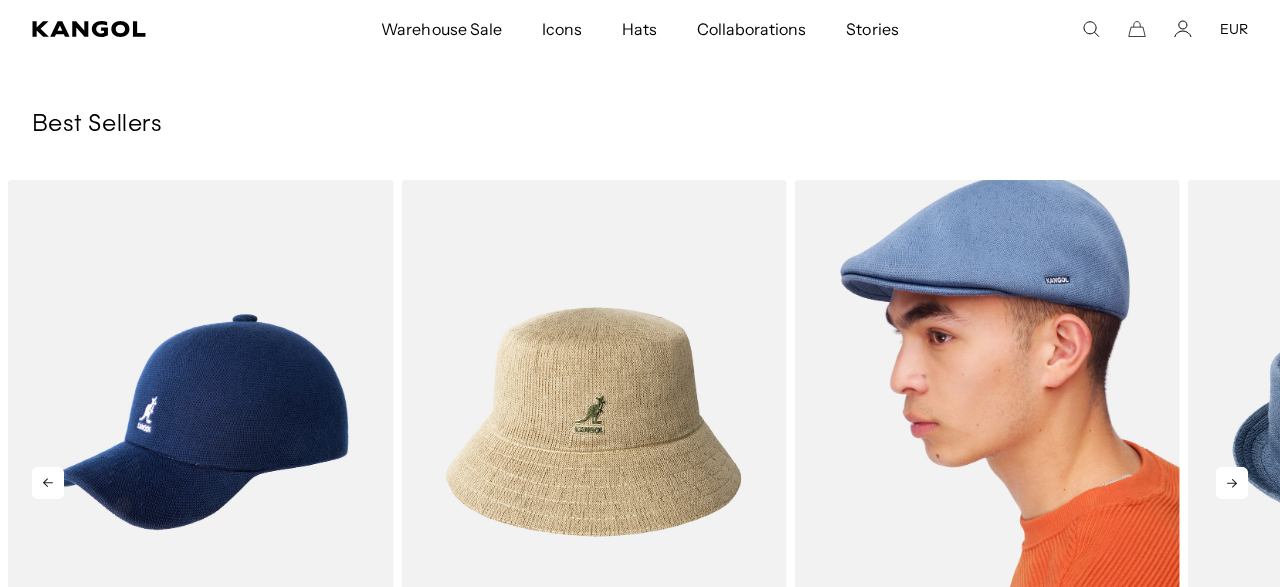 click at bounding box center (987, 422) 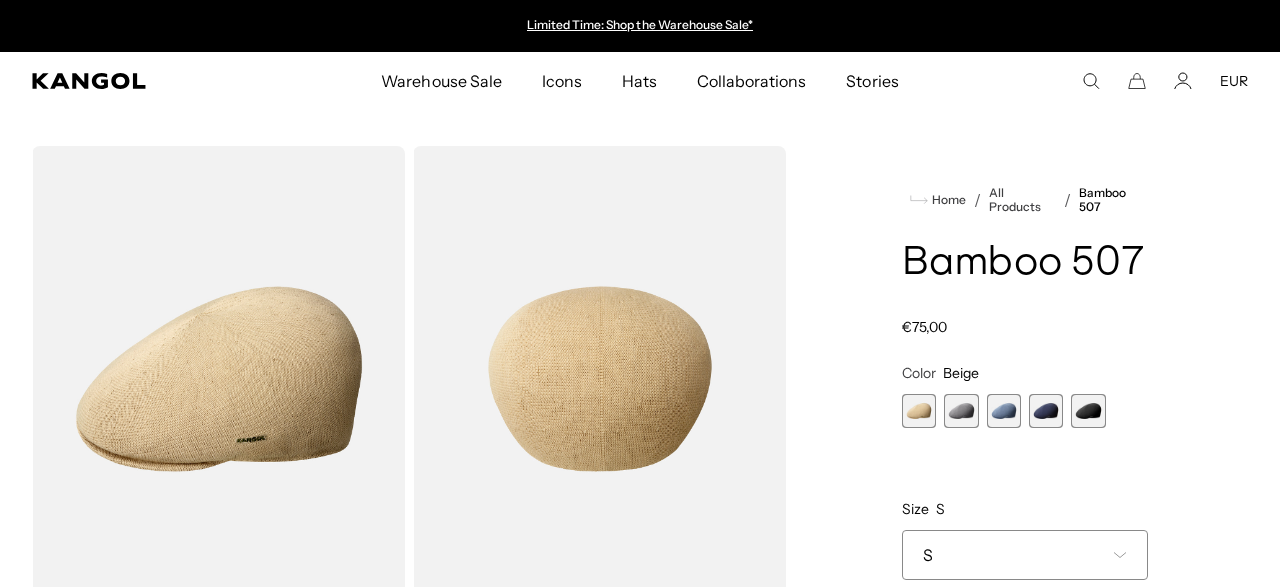 scroll, scrollTop: 0, scrollLeft: 0, axis: both 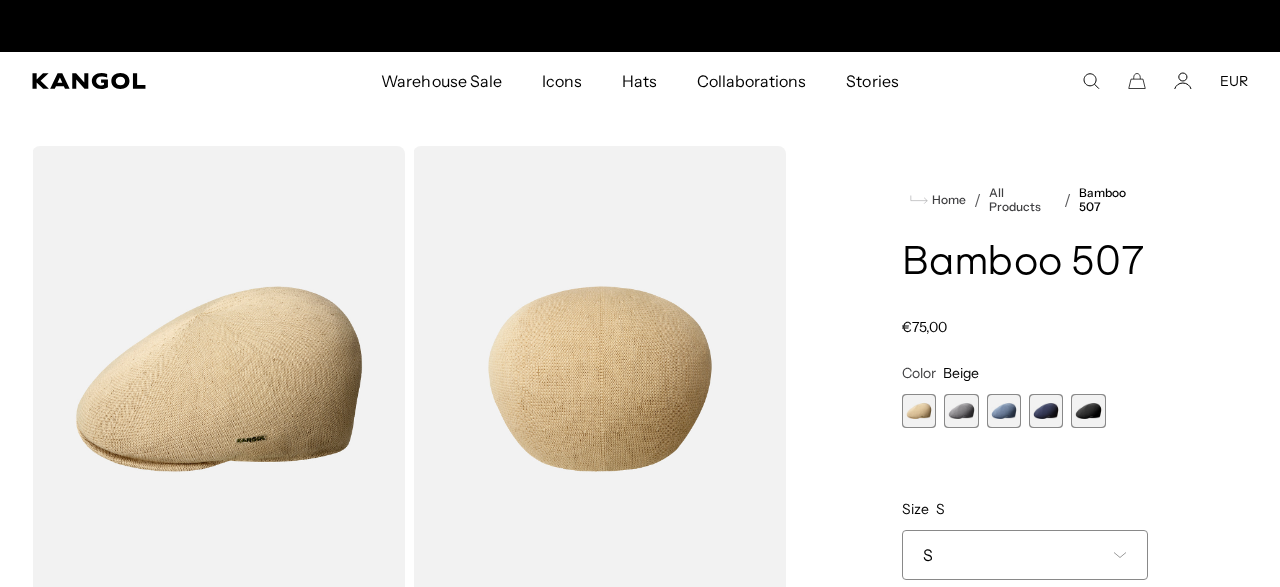 click at bounding box center [961, 411] 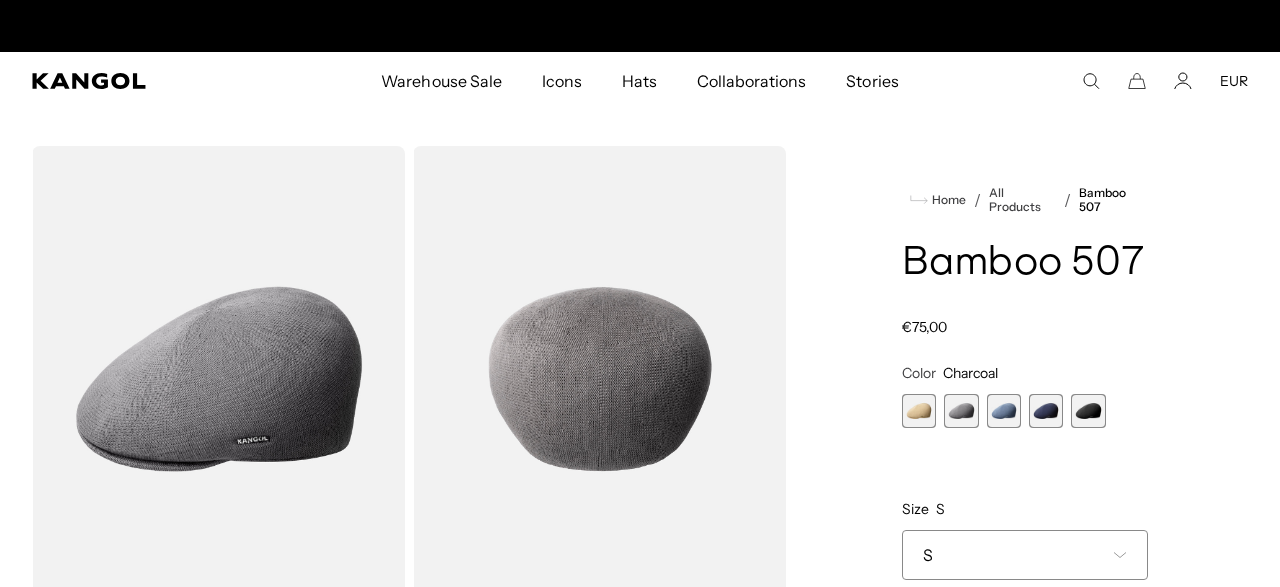 scroll, scrollTop: 0, scrollLeft: 412, axis: horizontal 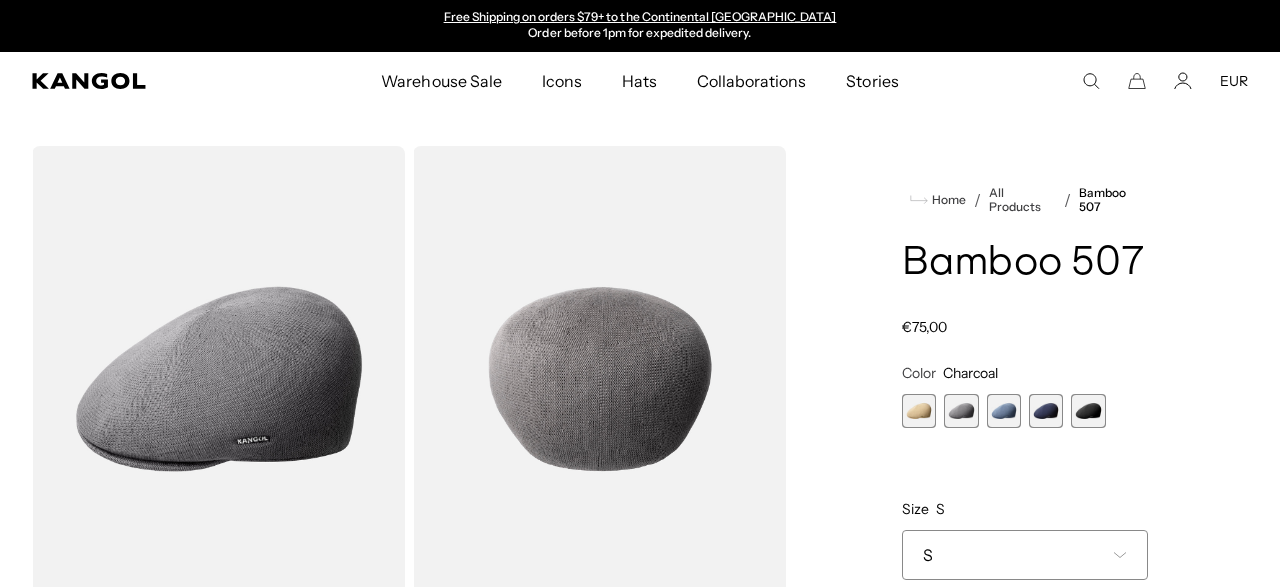 click at bounding box center [1004, 411] 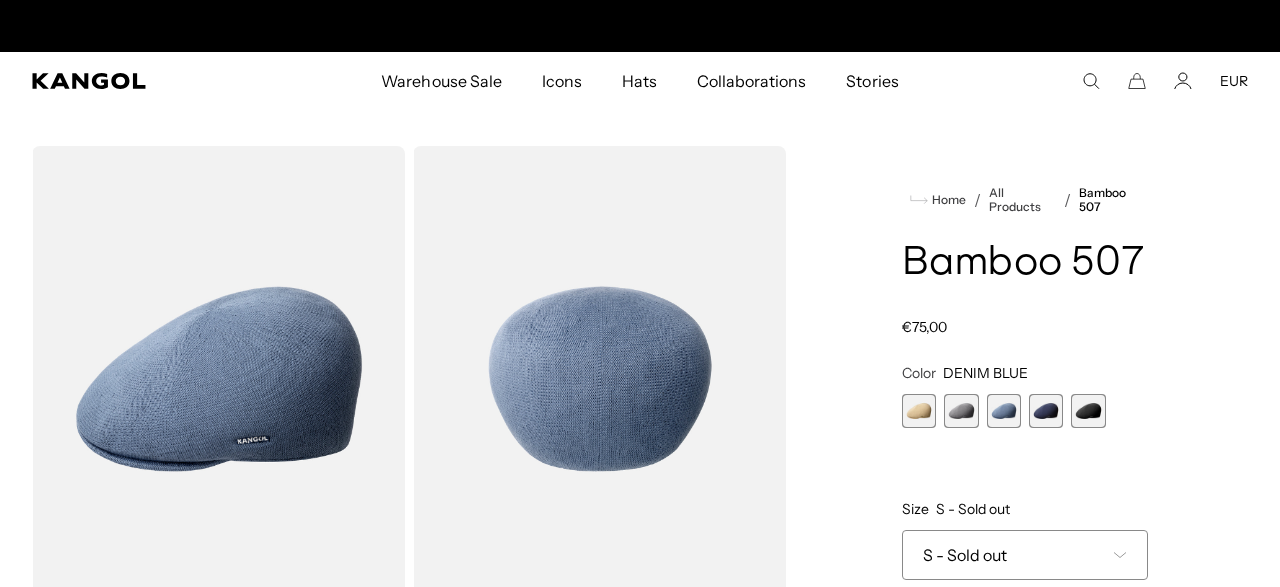 scroll, scrollTop: 0, scrollLeft: 0, axis: both 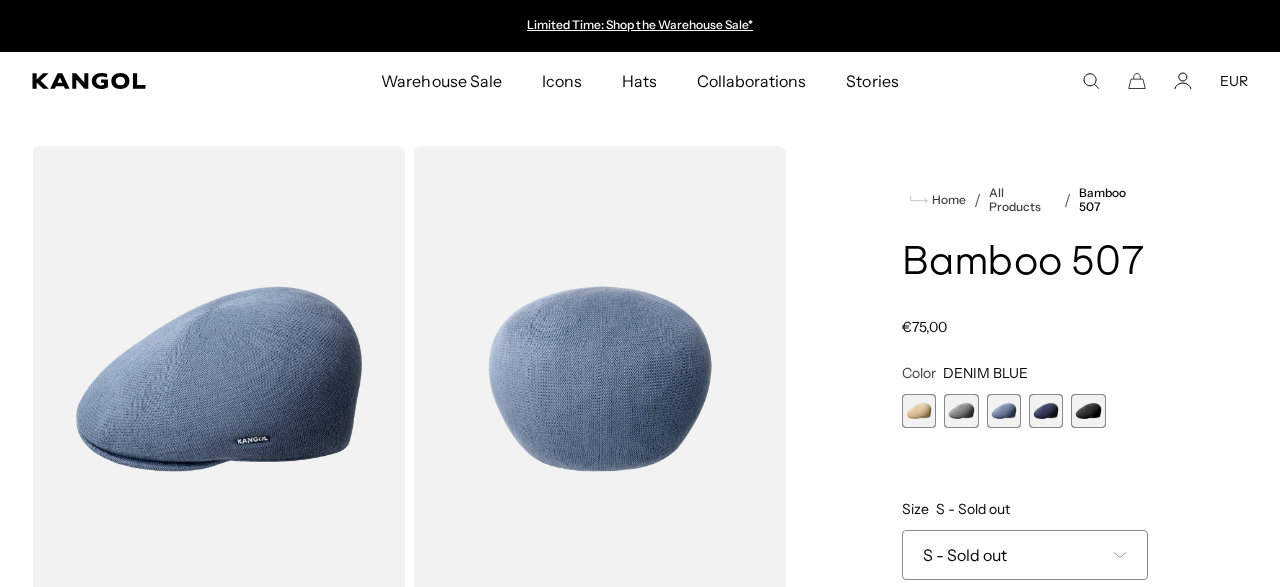 click at bounding box center [1046, 411] 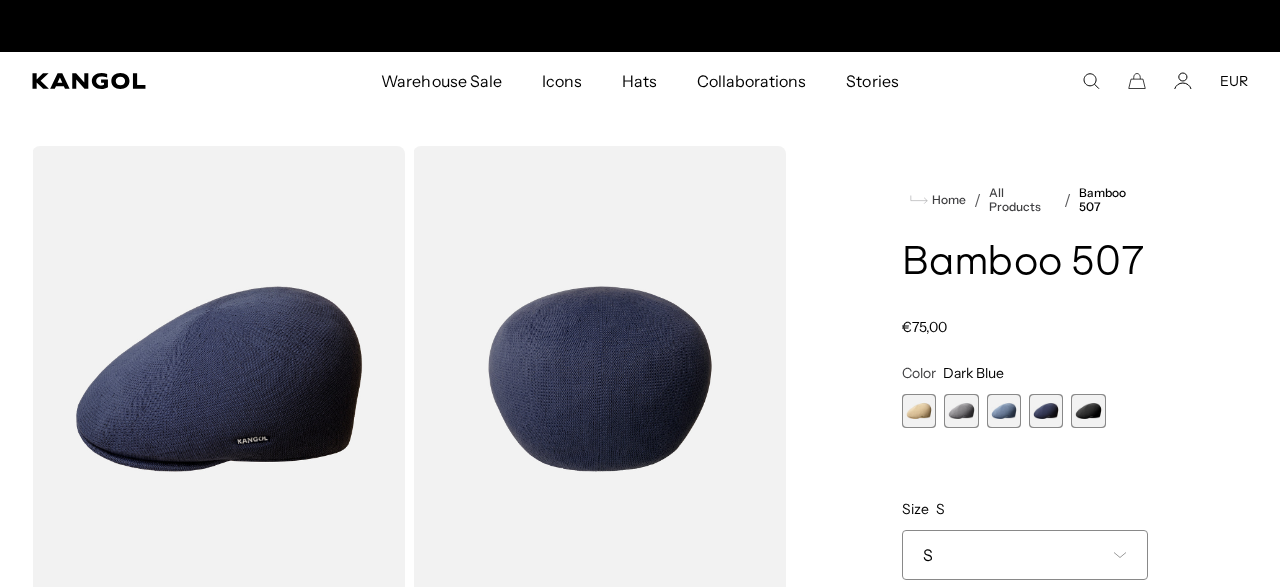 scroll, scrollTop: 0, scrollLeft: 412, axis: horizontal 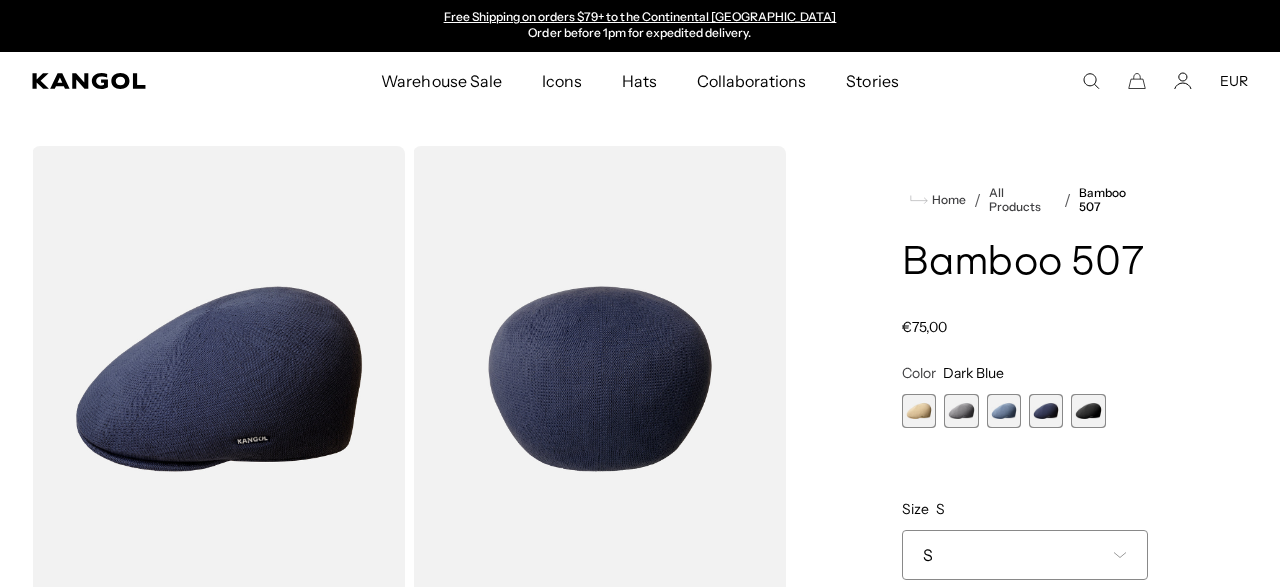 click at bounding box center [1088, 411] 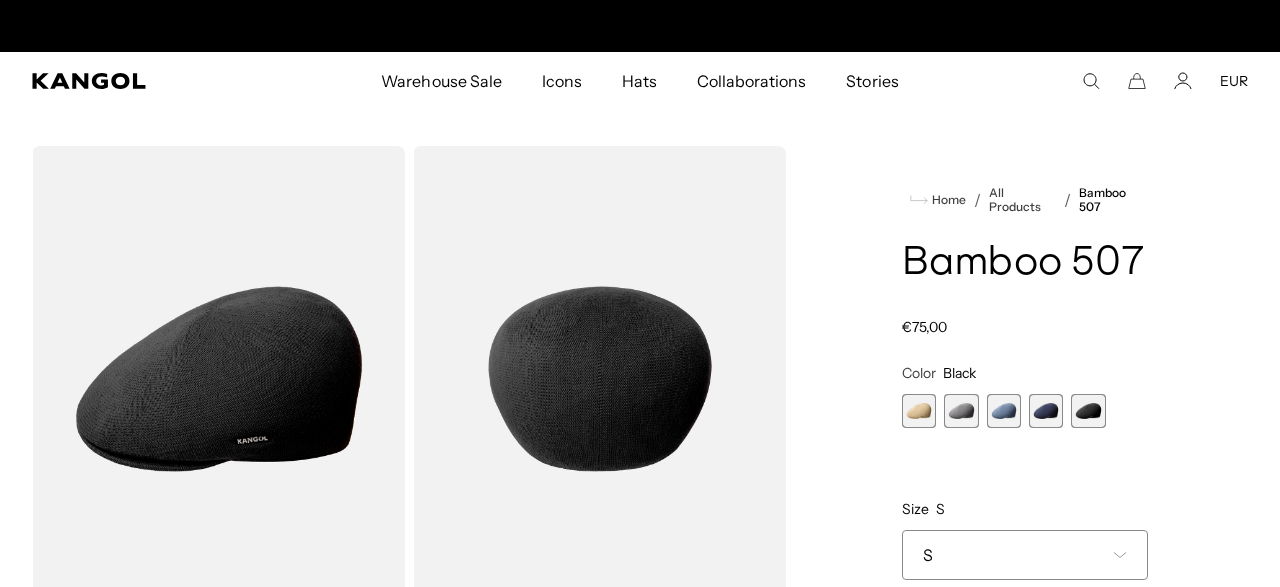 scroll, scrollTop: 0, scrollLeft: 412, axis: horizontal 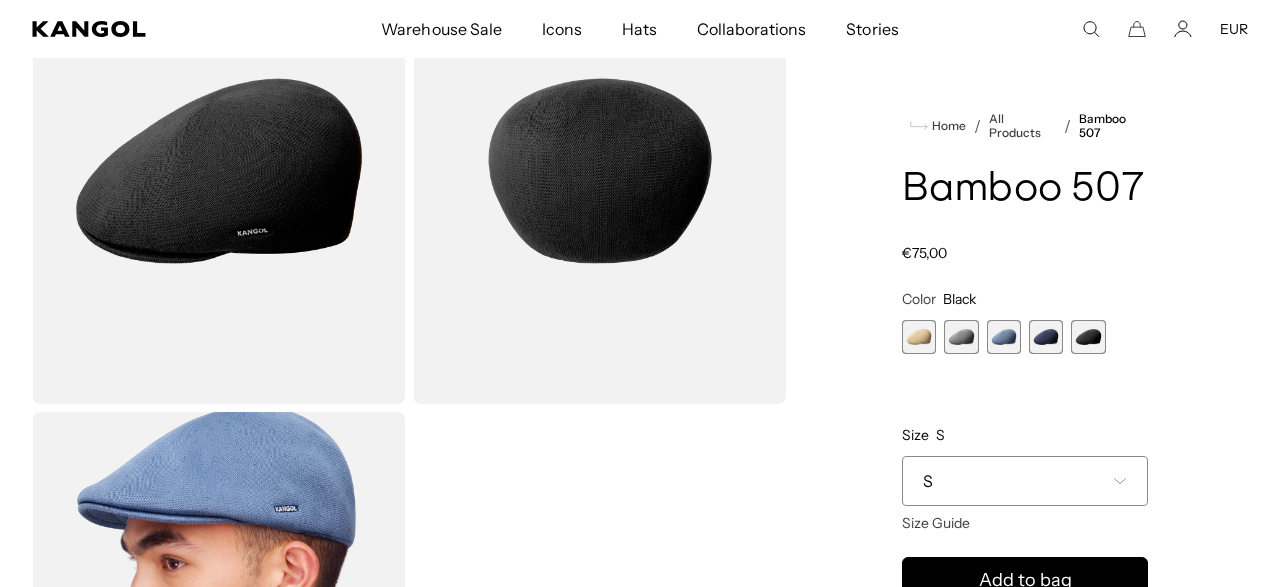 click on "S" at bounding box center [1025, 481] 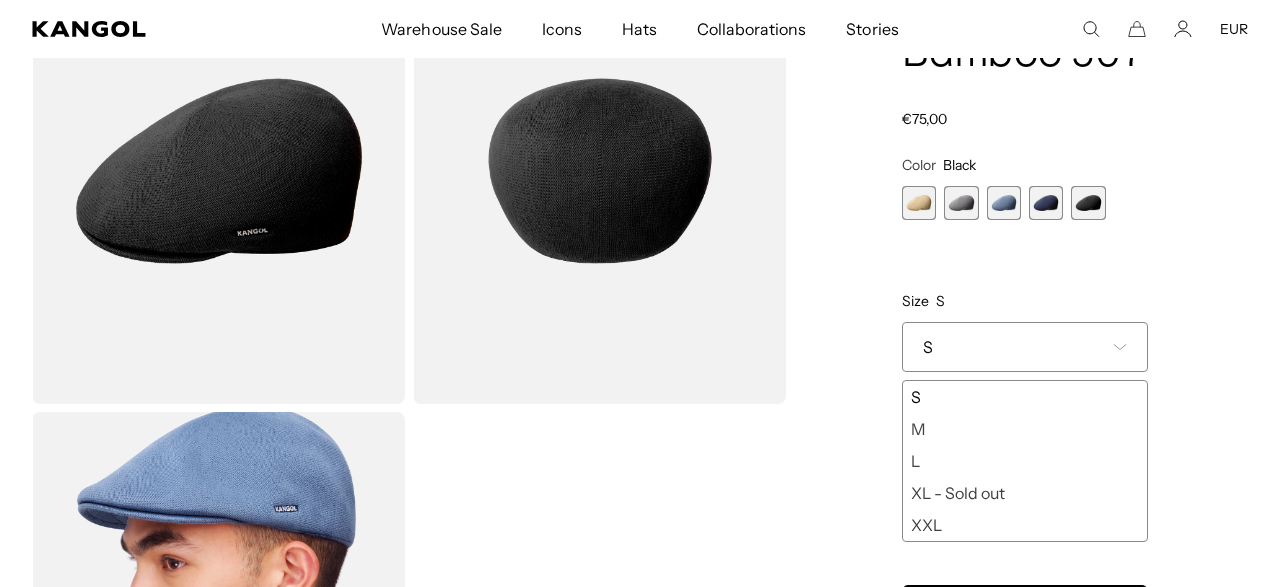 scroll, scrollTop: 0, scrollLeft: 412, axis: horizontal 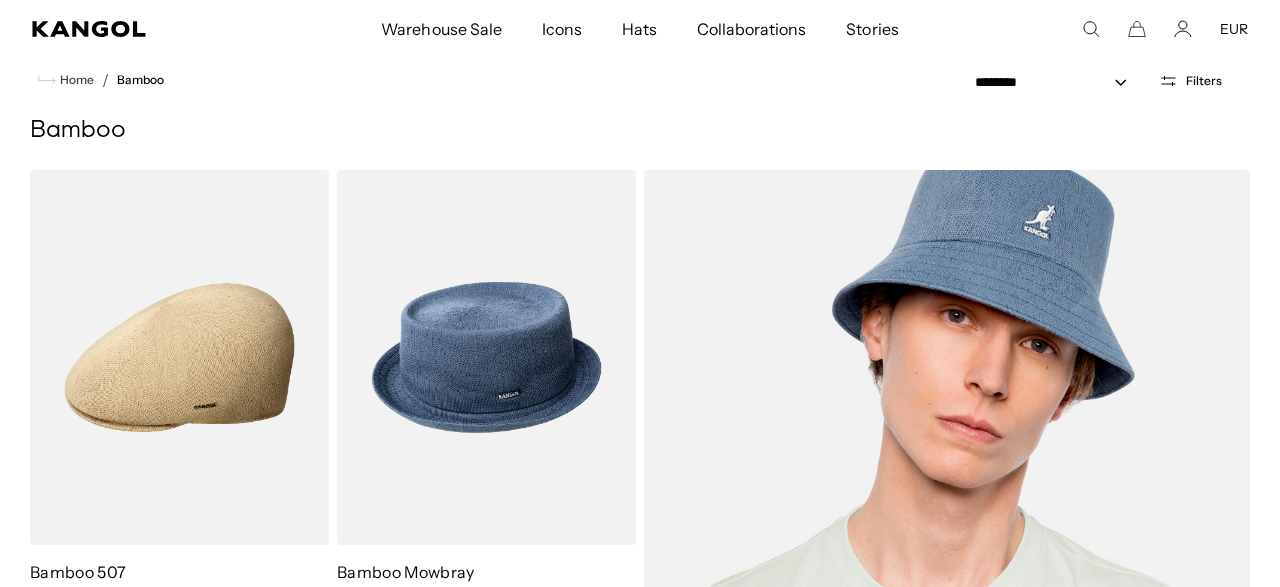 click at bounding box center (947, 605) 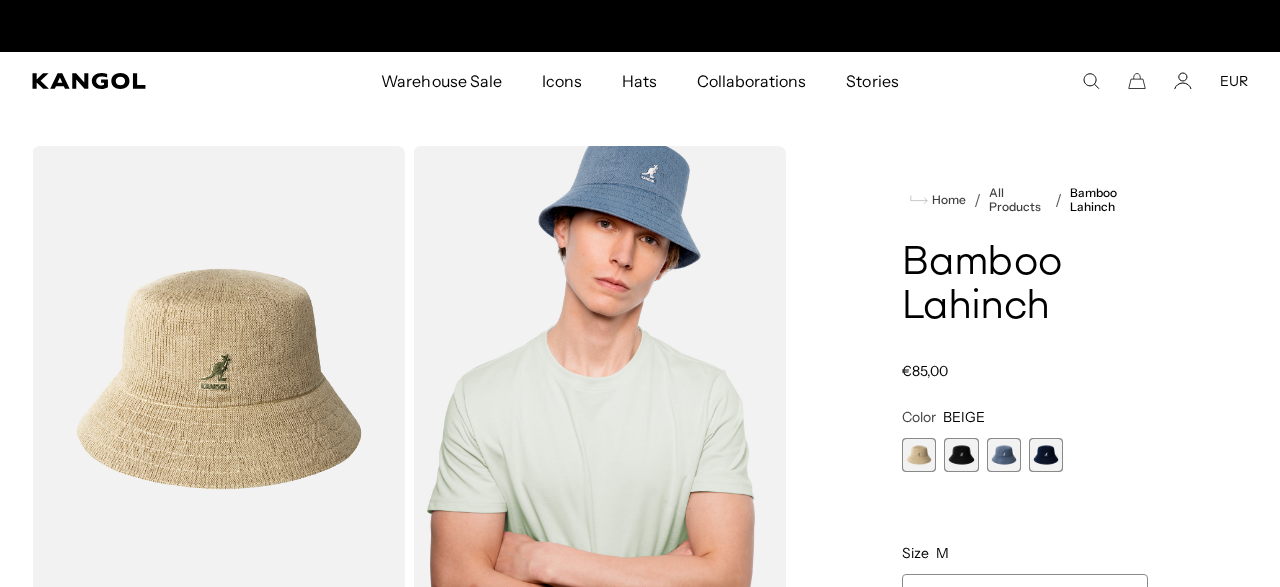 scroll, scrollTop: 0, scrollLeft: 0, axis: both 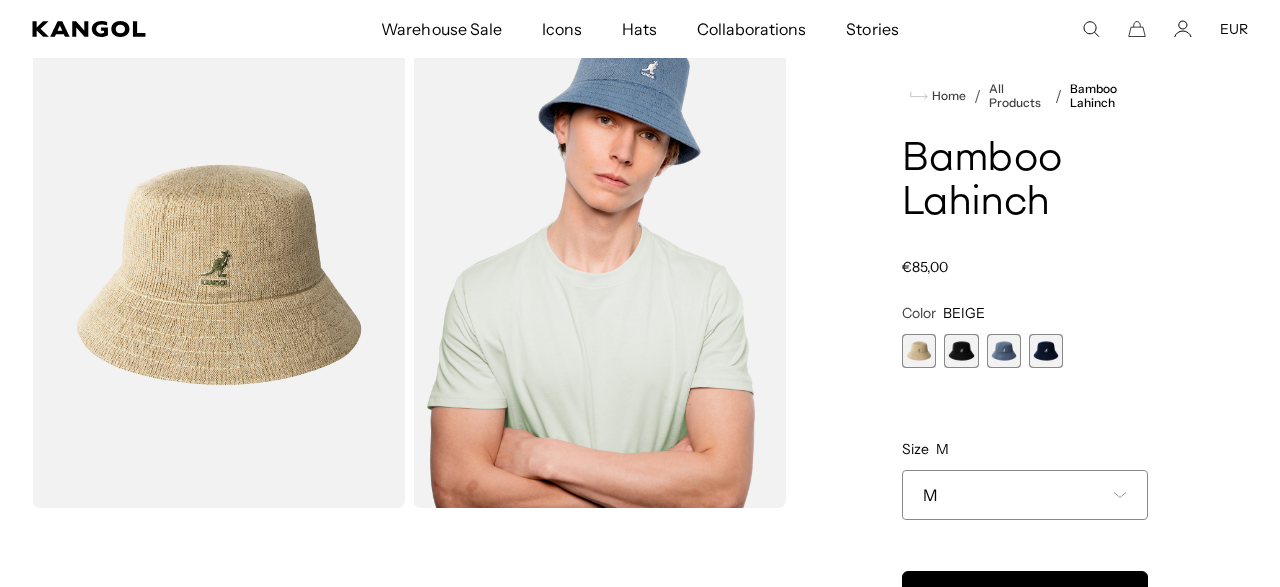 click 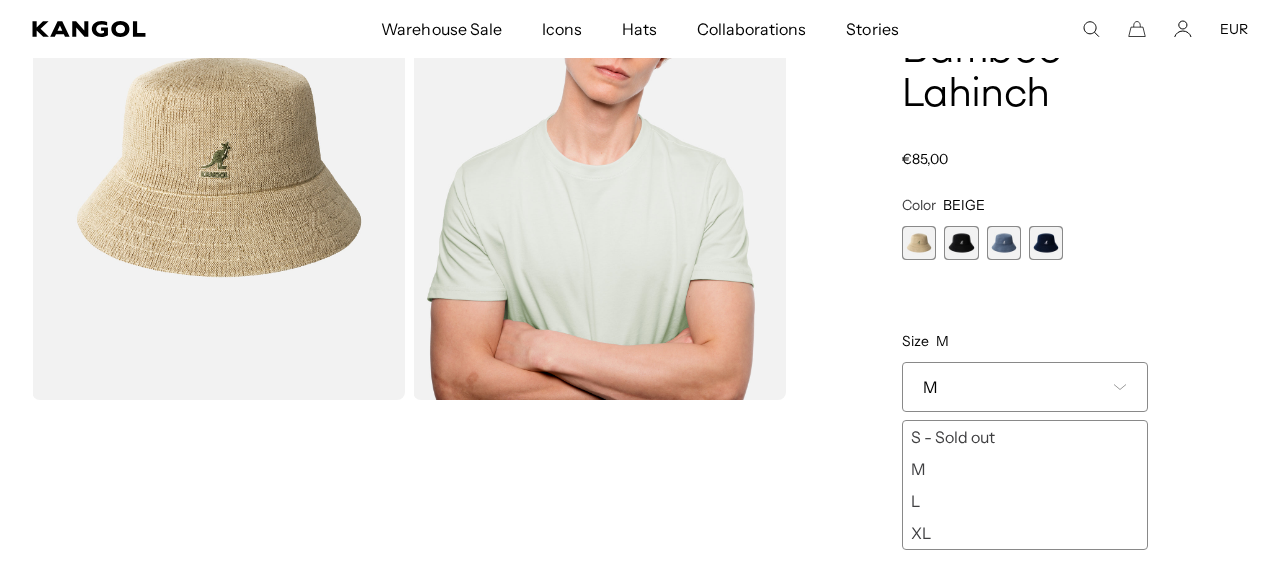 scroll, scrollTop: 208, scrollLeft: 0, axis: vertical 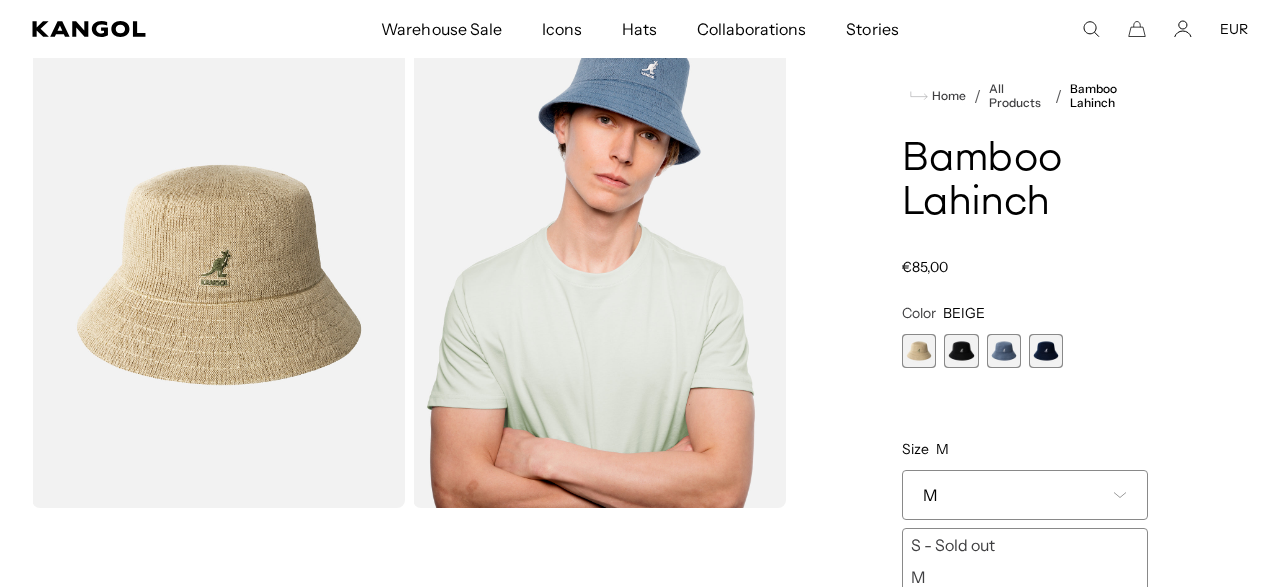 click at bounding box center (1004, 351) 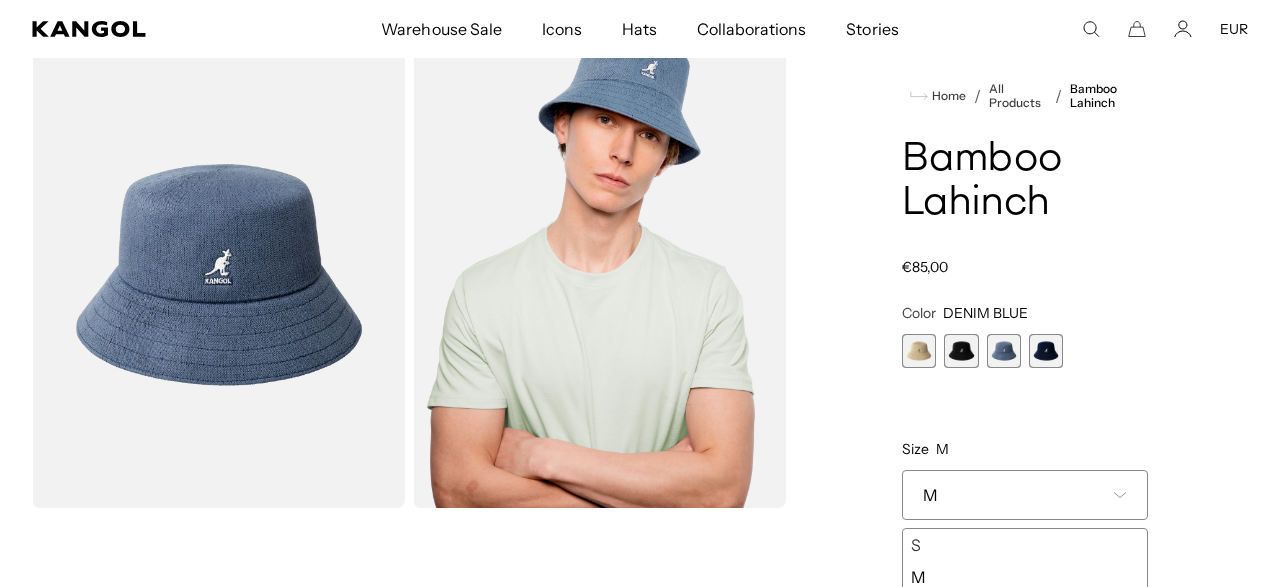 scroll, scrollTop: 0, scrollLeft: 0, axis: both 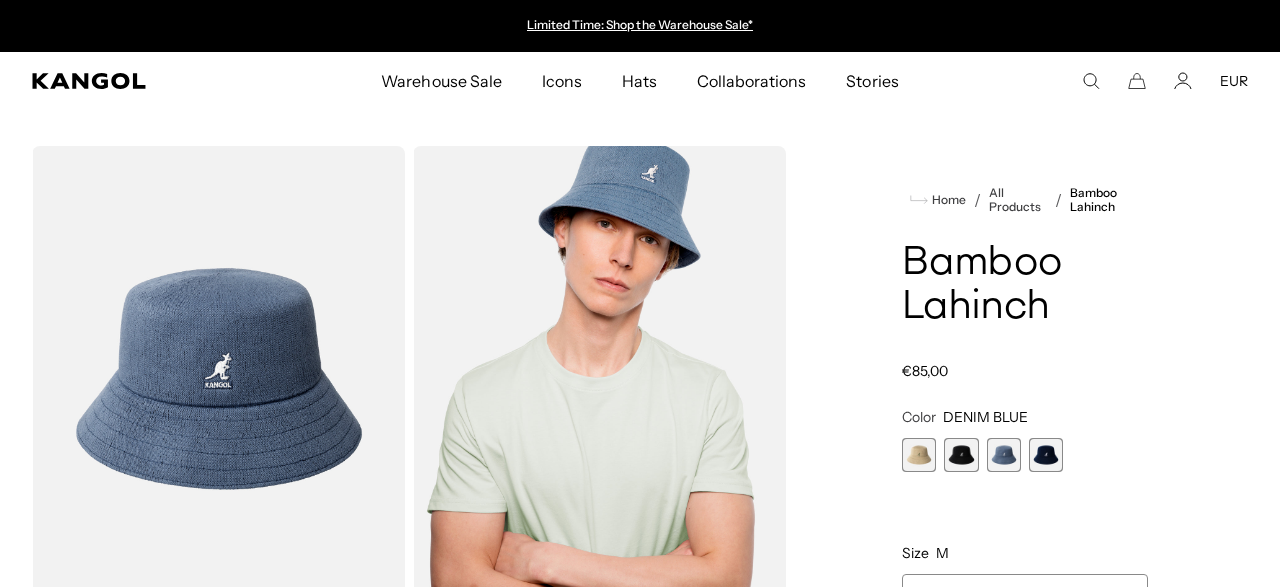 click on "Warehouse Sale" at bounding box center (441, 81) 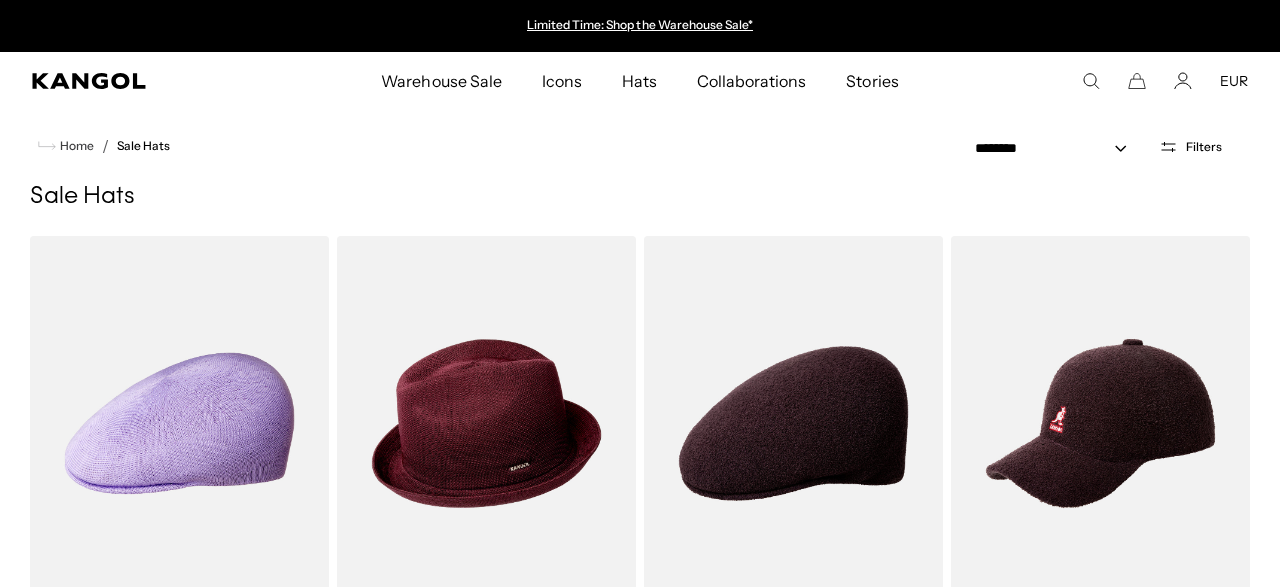 scroll, scrollTop: 0, scrollLeft: 0, axis: both 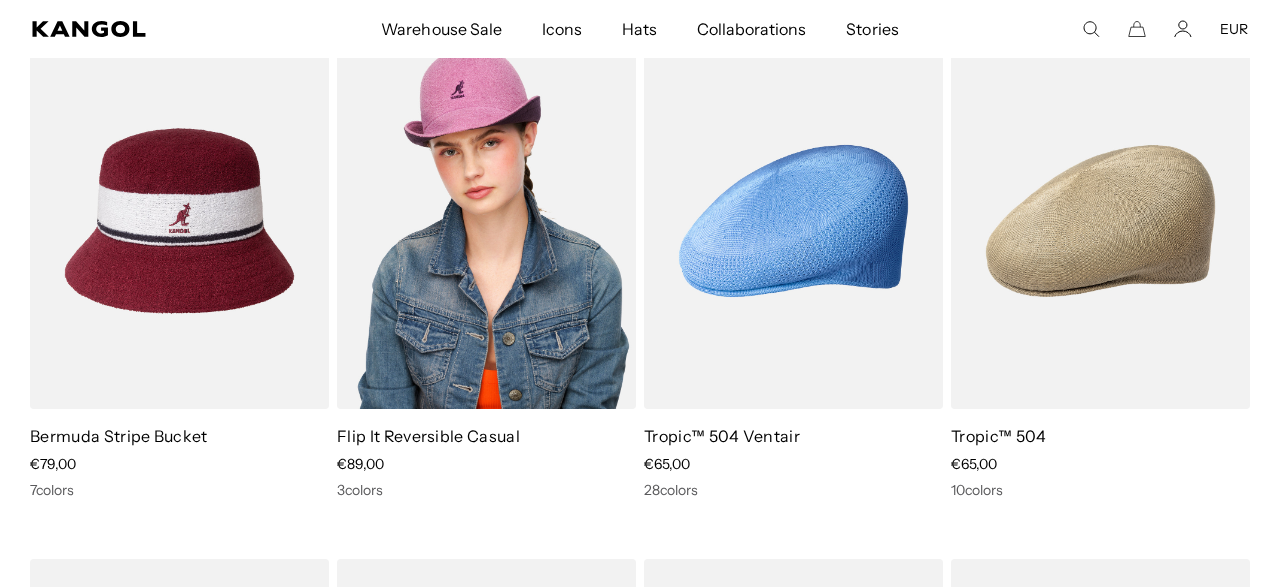 click at bounding box center (486, 220) 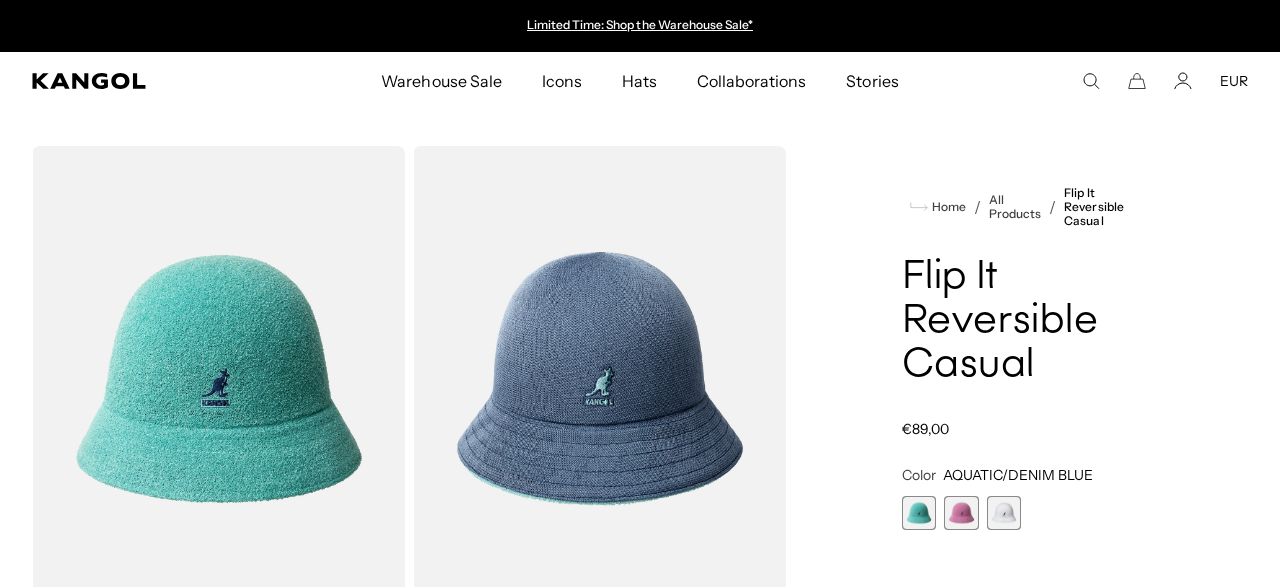 scroll, scrollTop: 0, scrollLeft: 0, axis: both 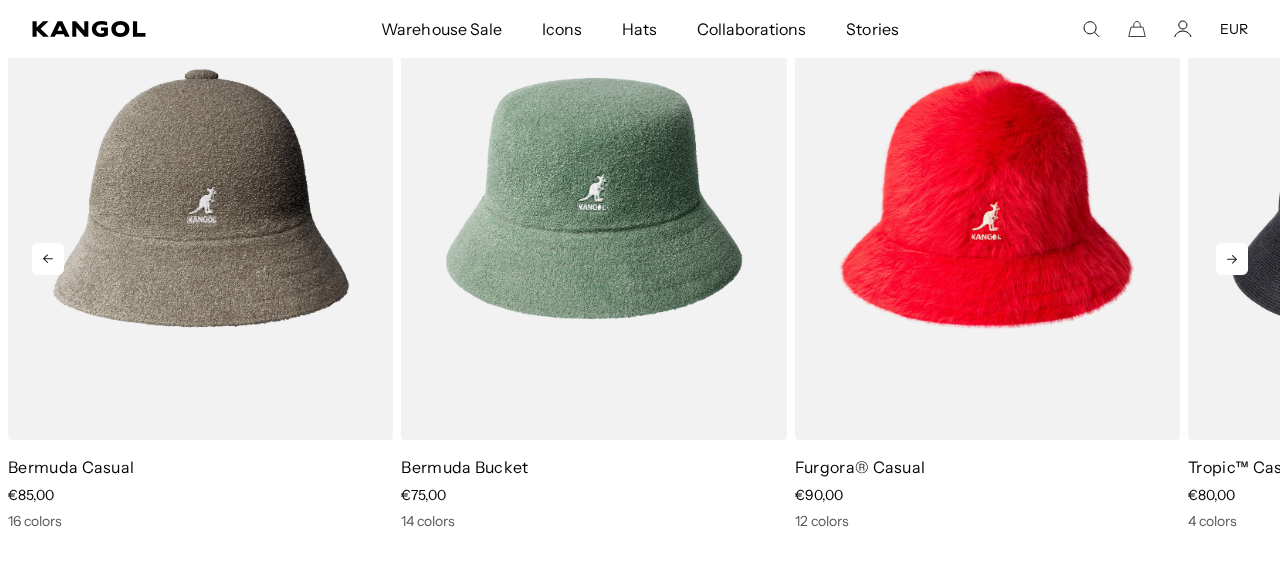click 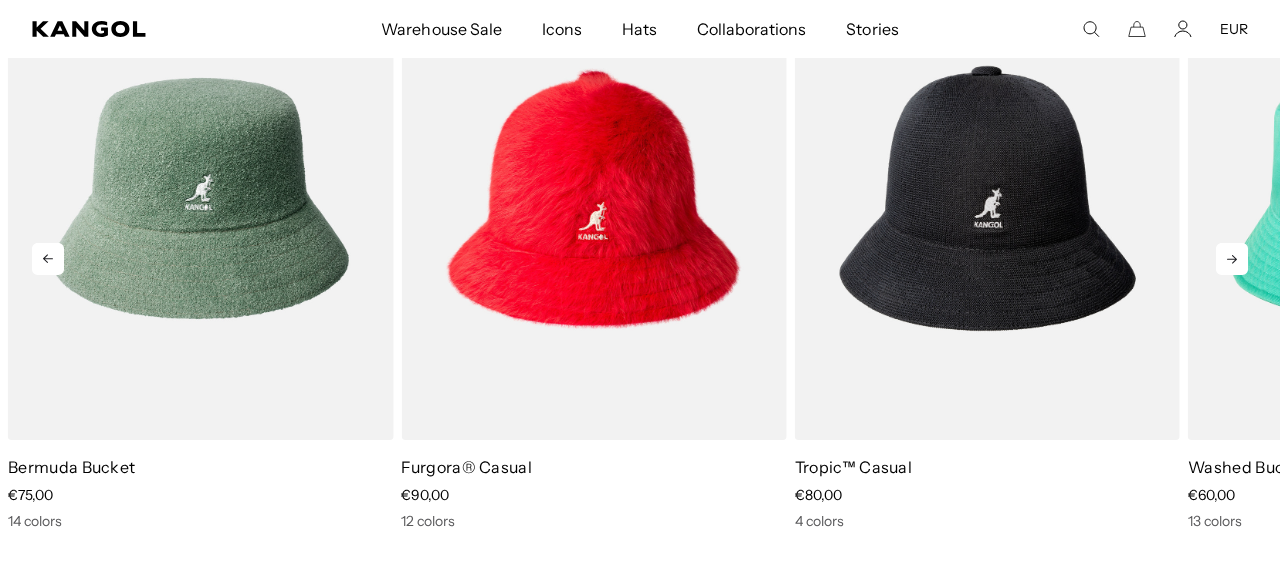 scroll, scrollTop: 0, scrollLeft: 412, axis: horizontal 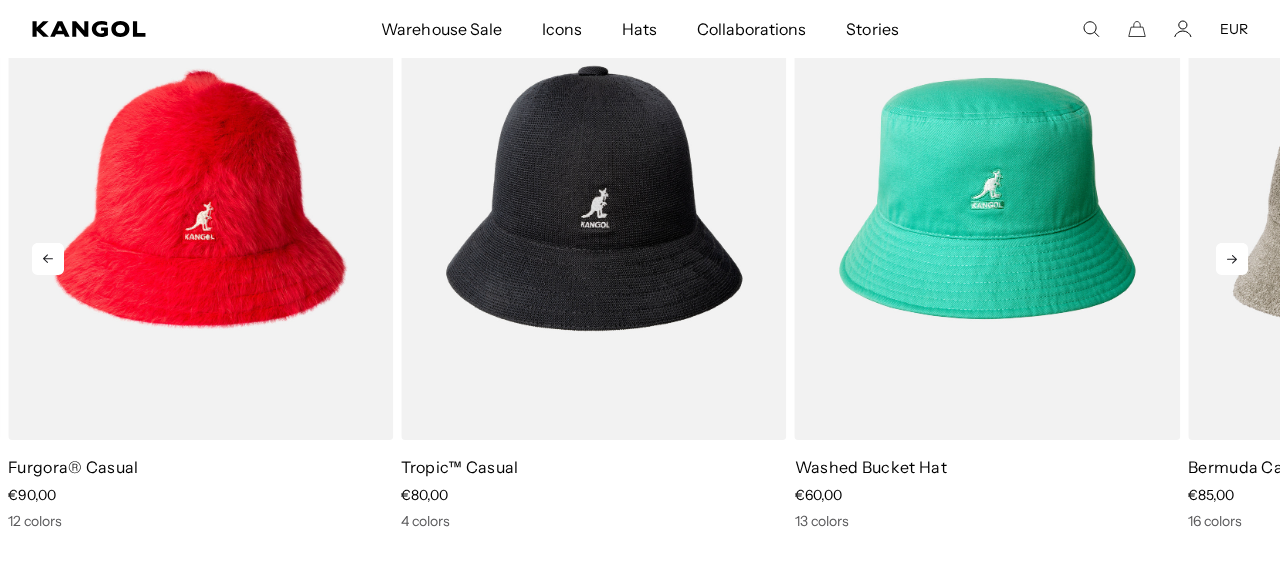 click 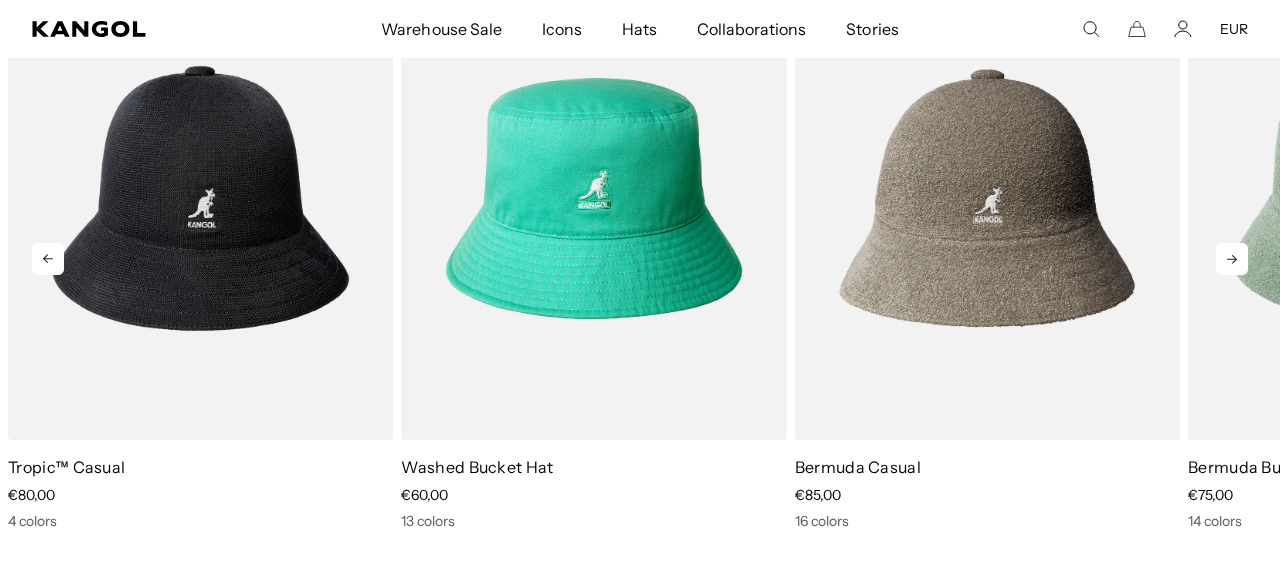 scroll, scrollTop: 0, scrollLeft: 0, axis: both 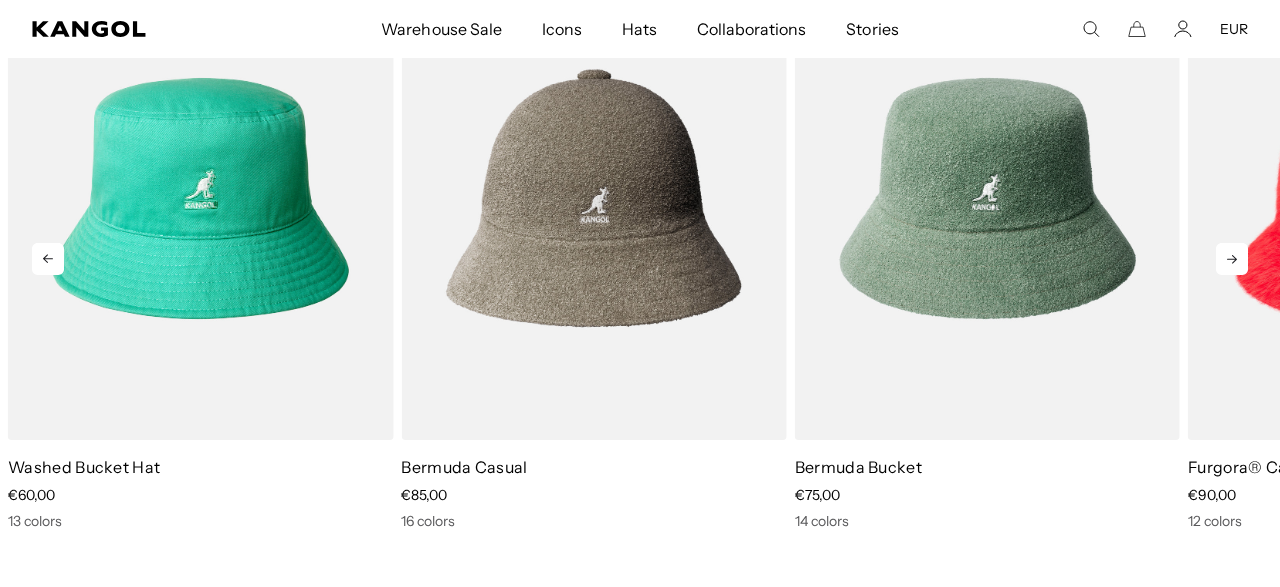 click 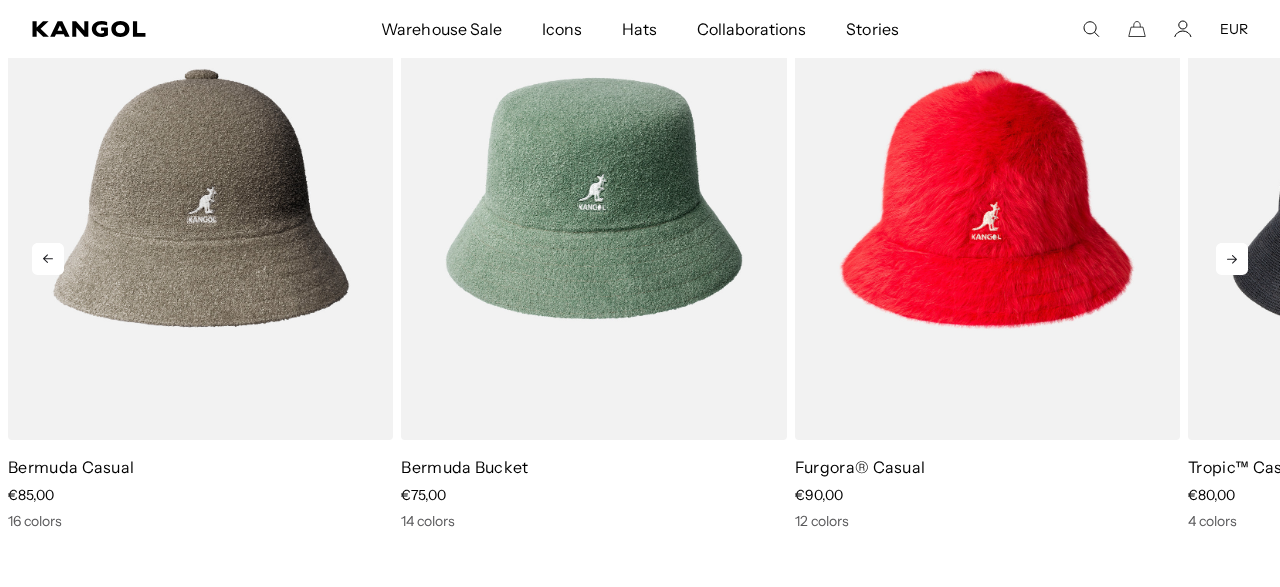 click 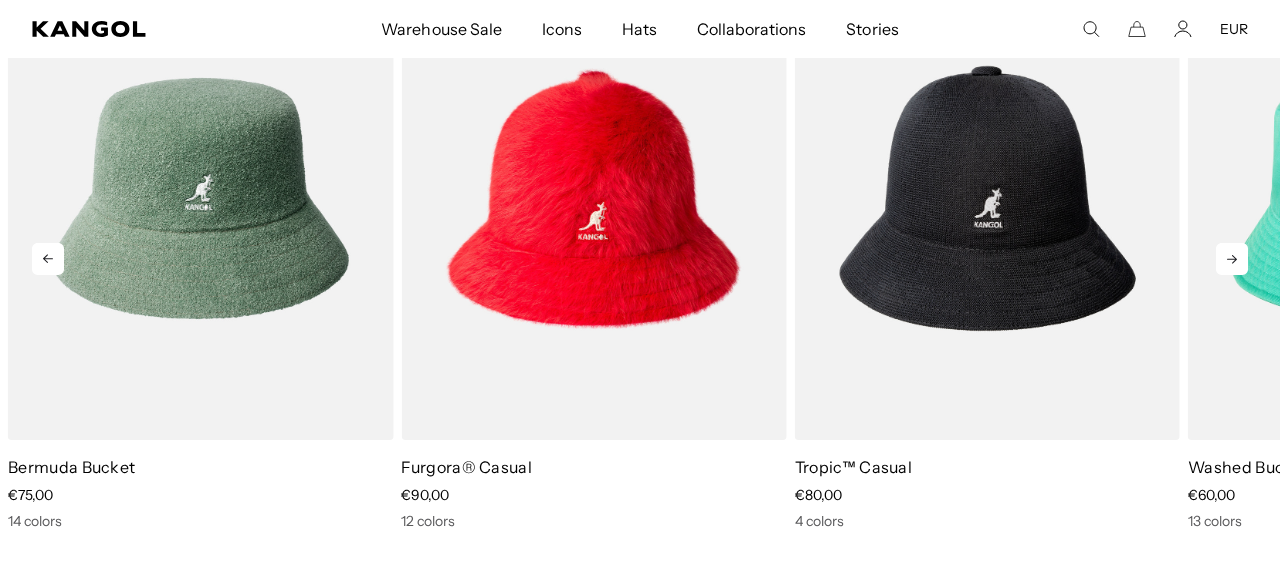 scroll, scrollTop: 0, scrollLeft: 412, axis: horizontal 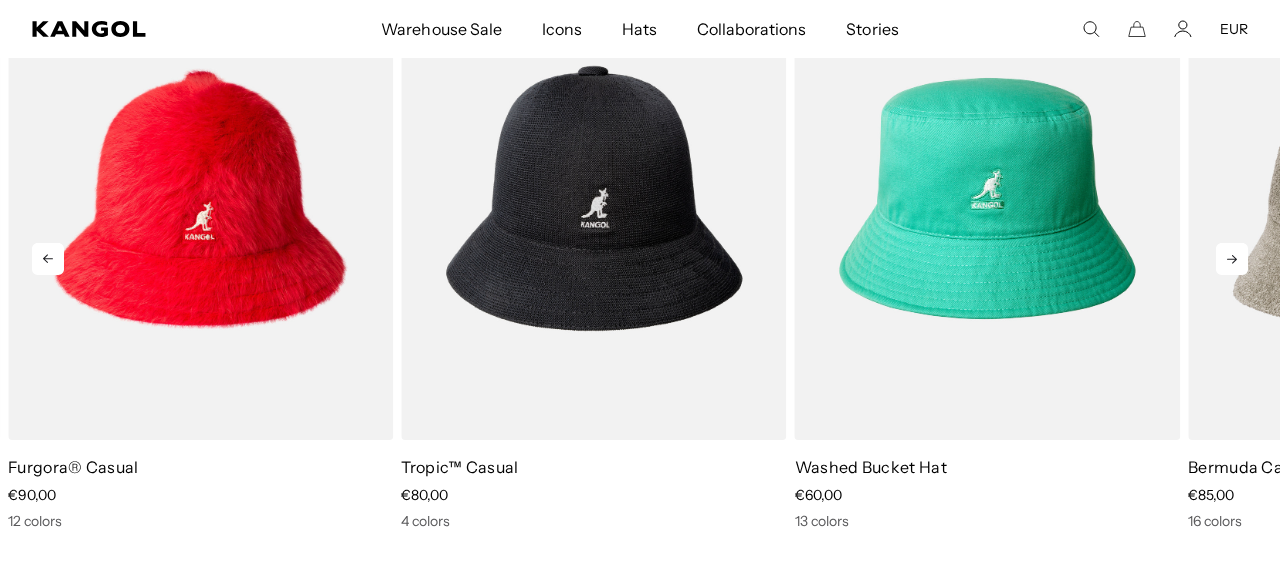click 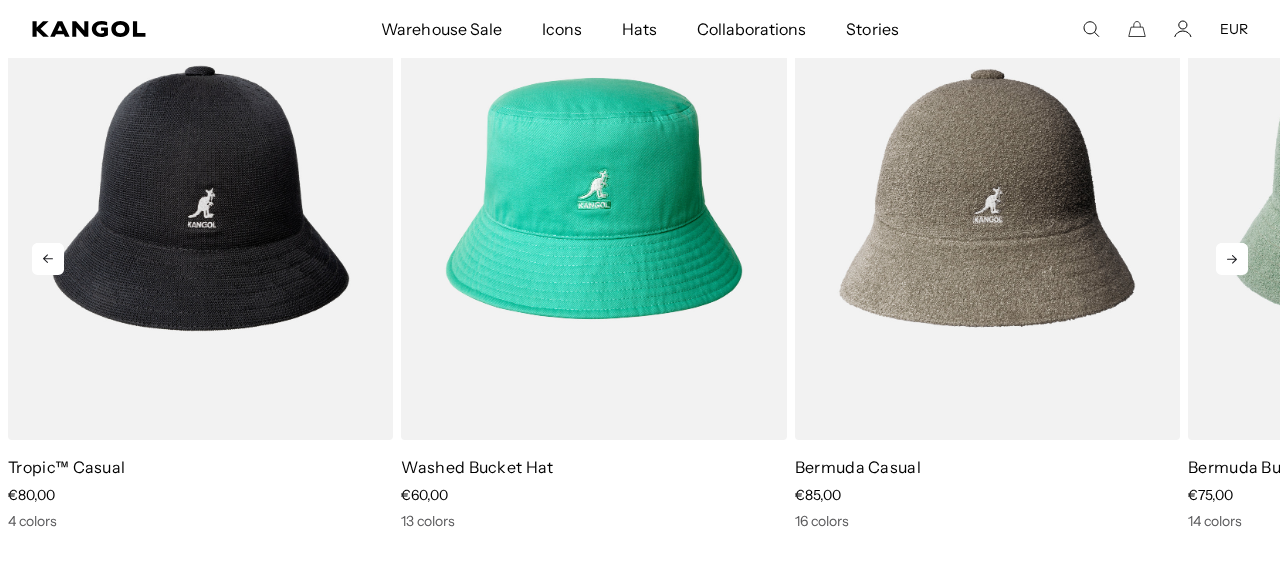 scroll, scrollTop: 0, scrollLeft: 0, axis: both 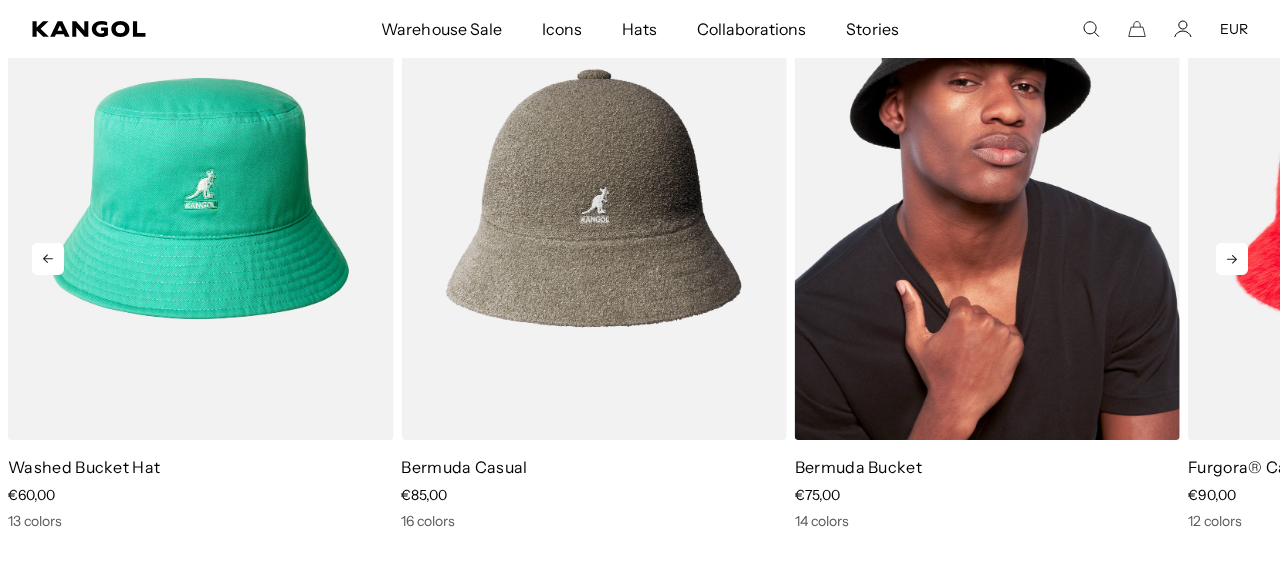 click on "14 colors" at bounding box center [987, 521] 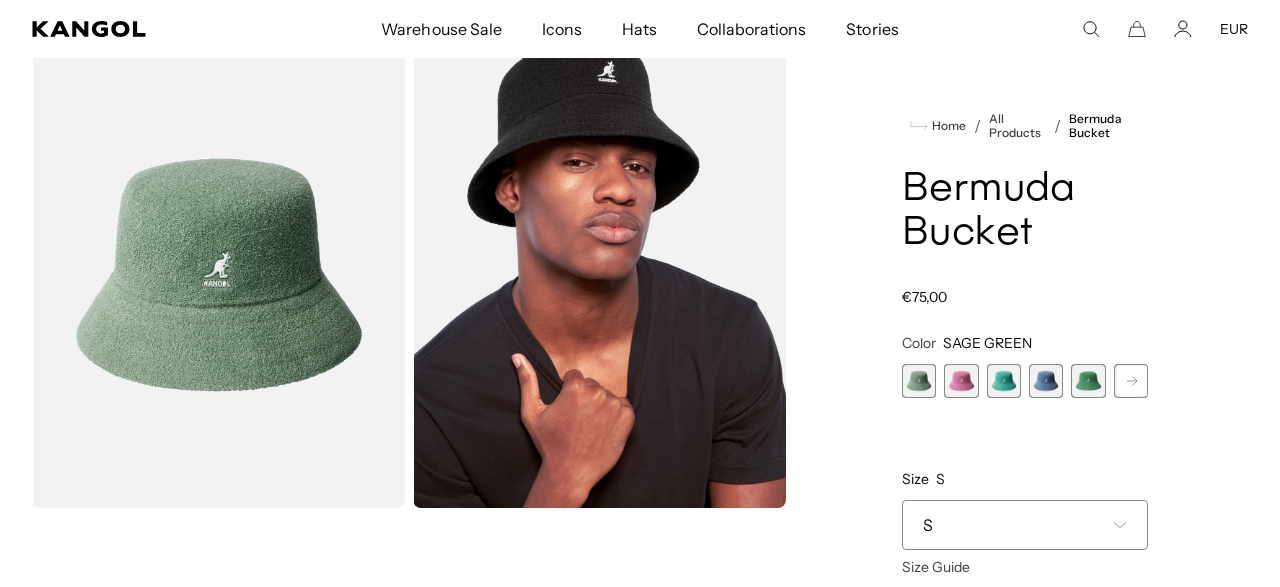 scroll, scrollTop: 104, scrollLeft: 0, axis: vertical 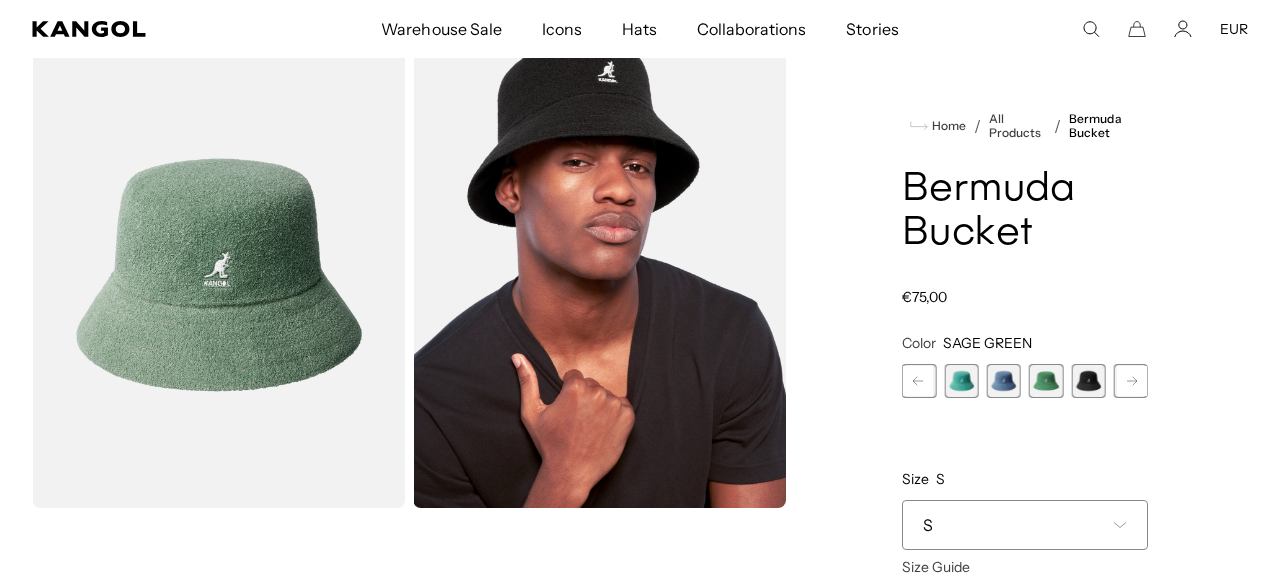 click 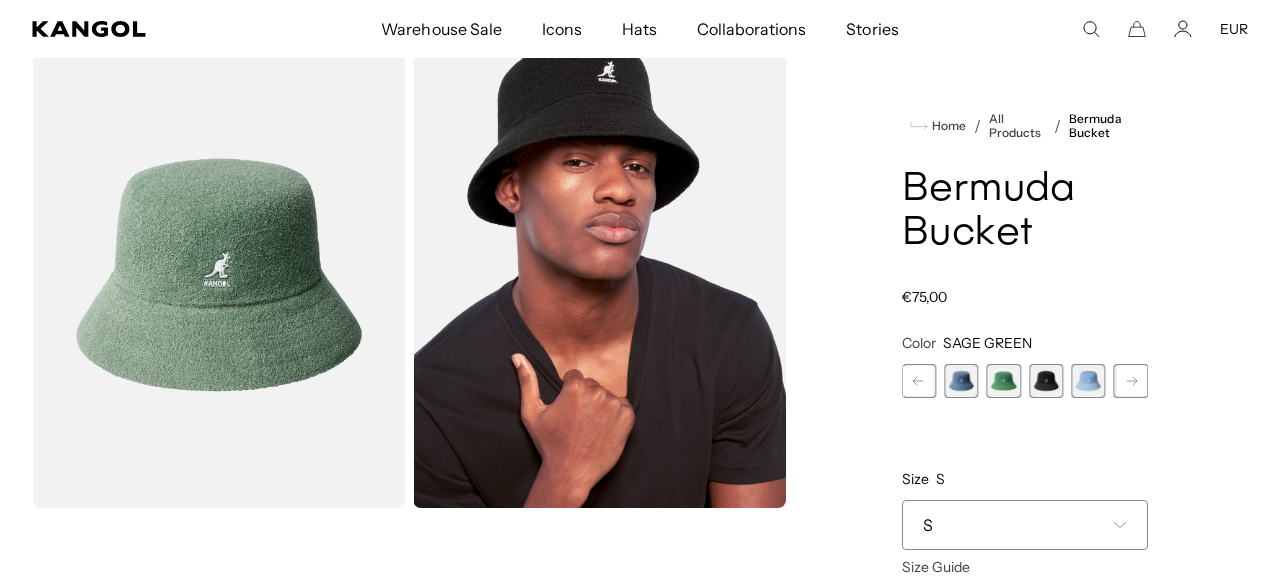 click 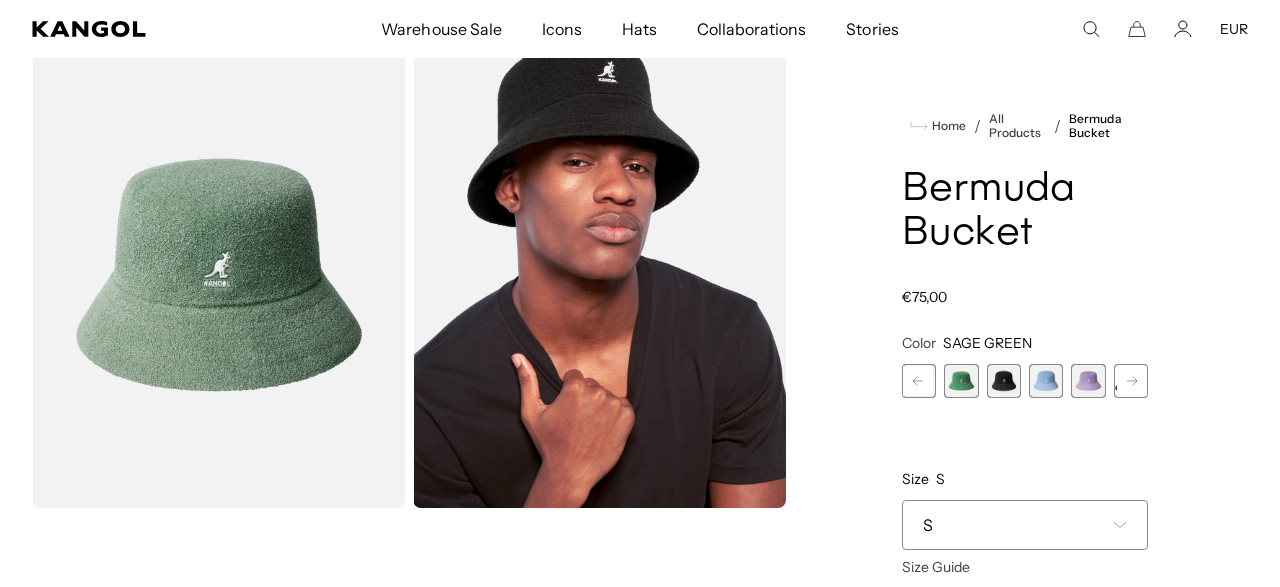 click 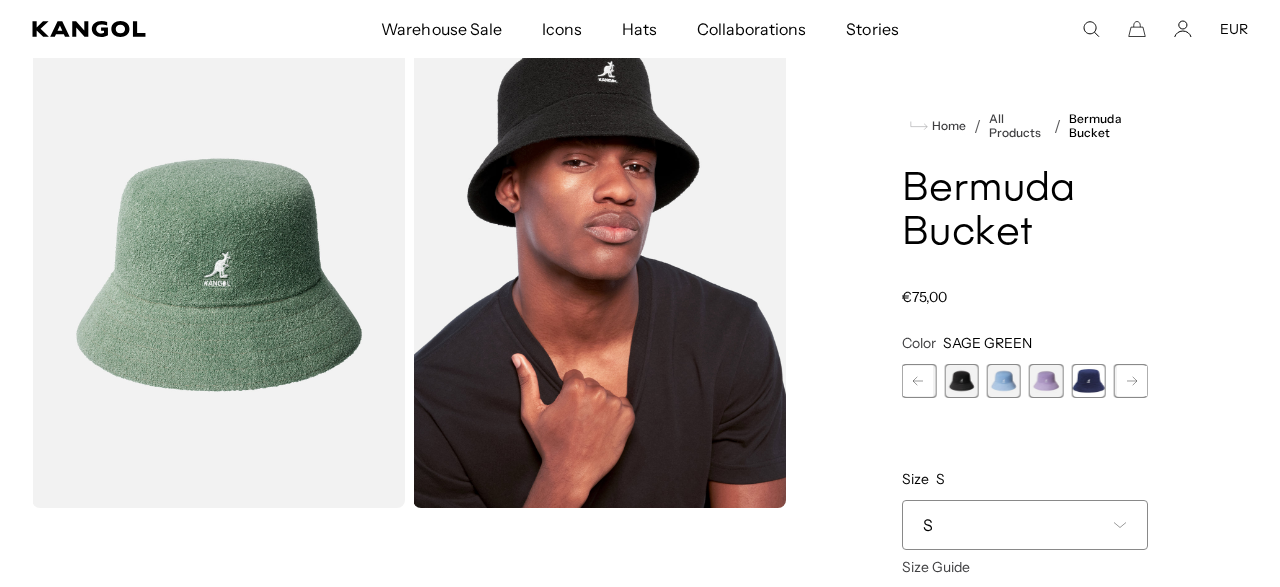 click 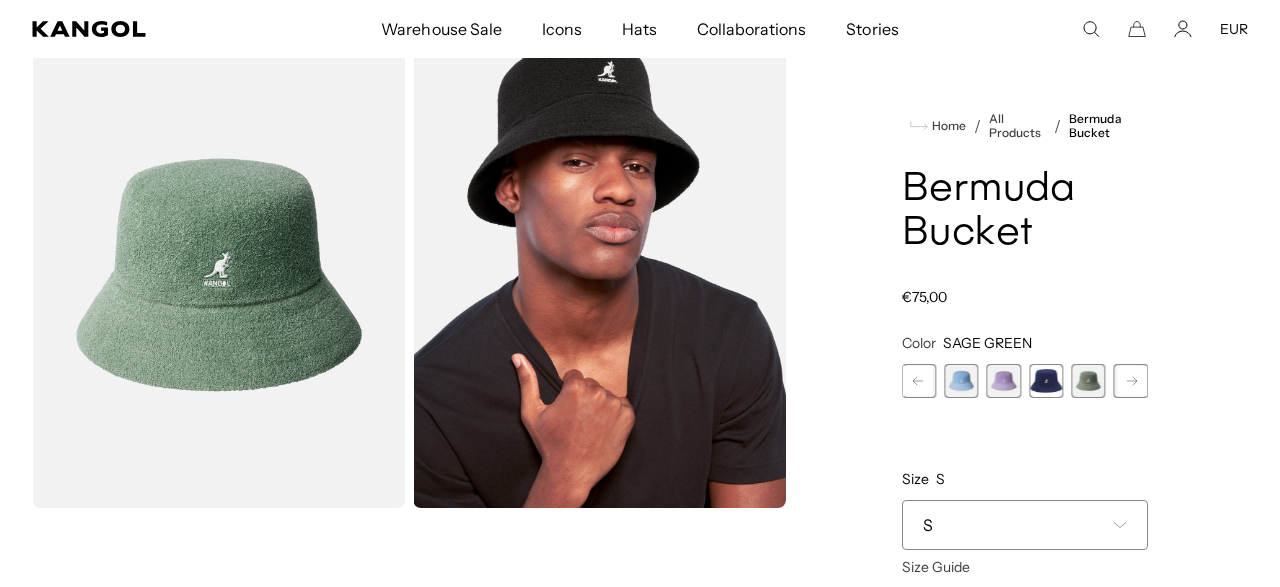 scroll, scrollTop: 0, scrollLeft: 0, axis: both 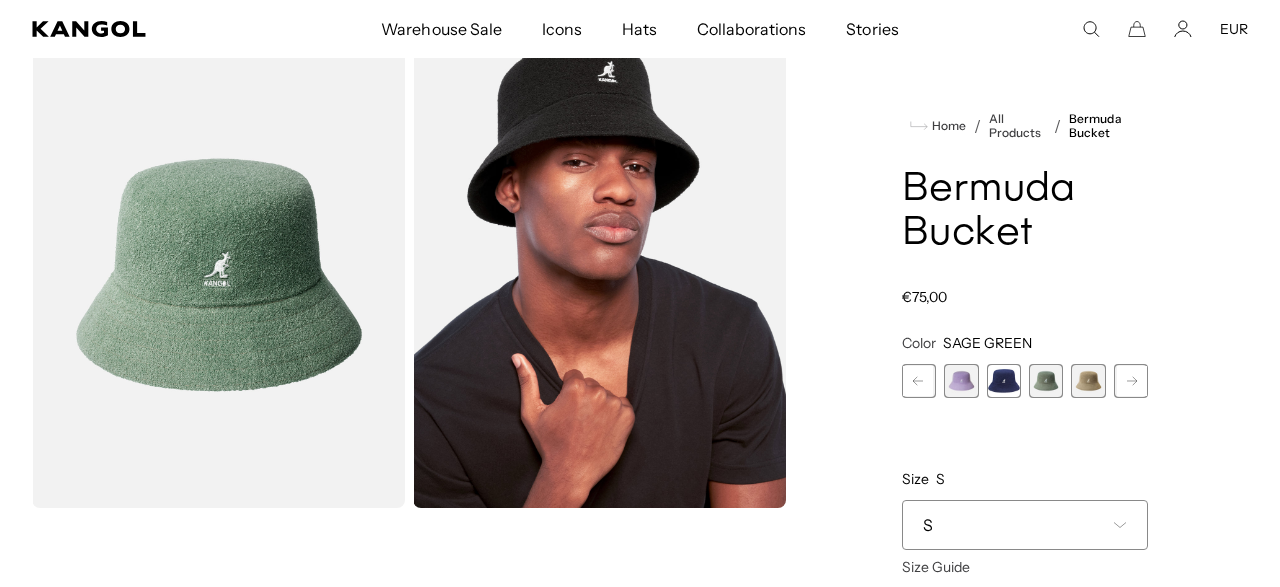 click 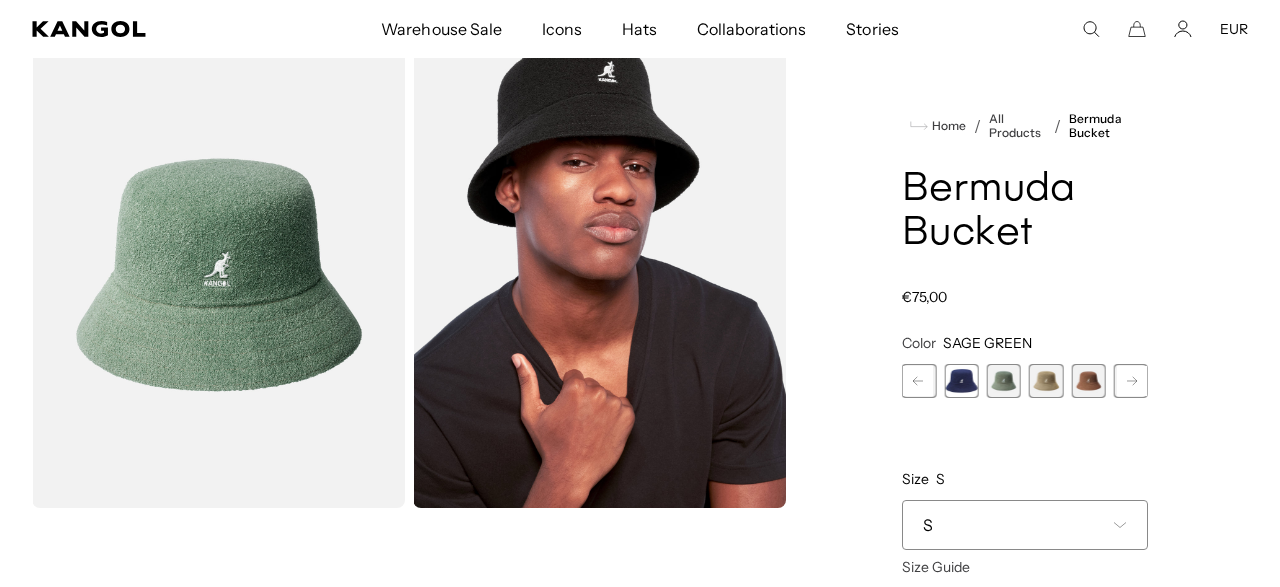 click 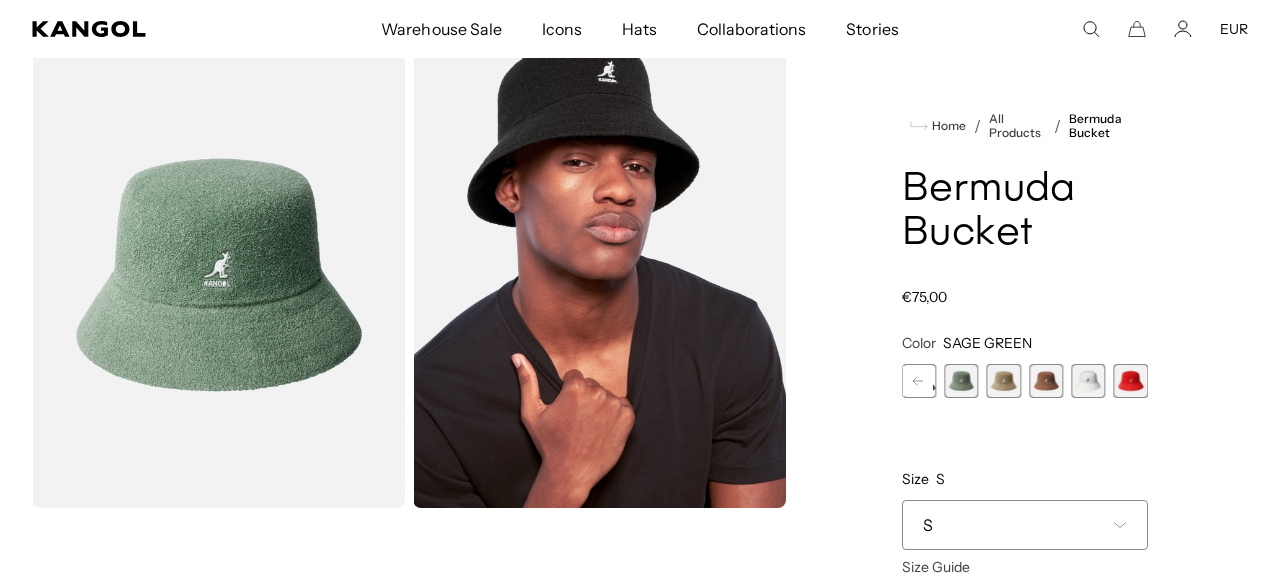 scroll, scrollTop: 0, scrollLeft: 412, axis: horizontal 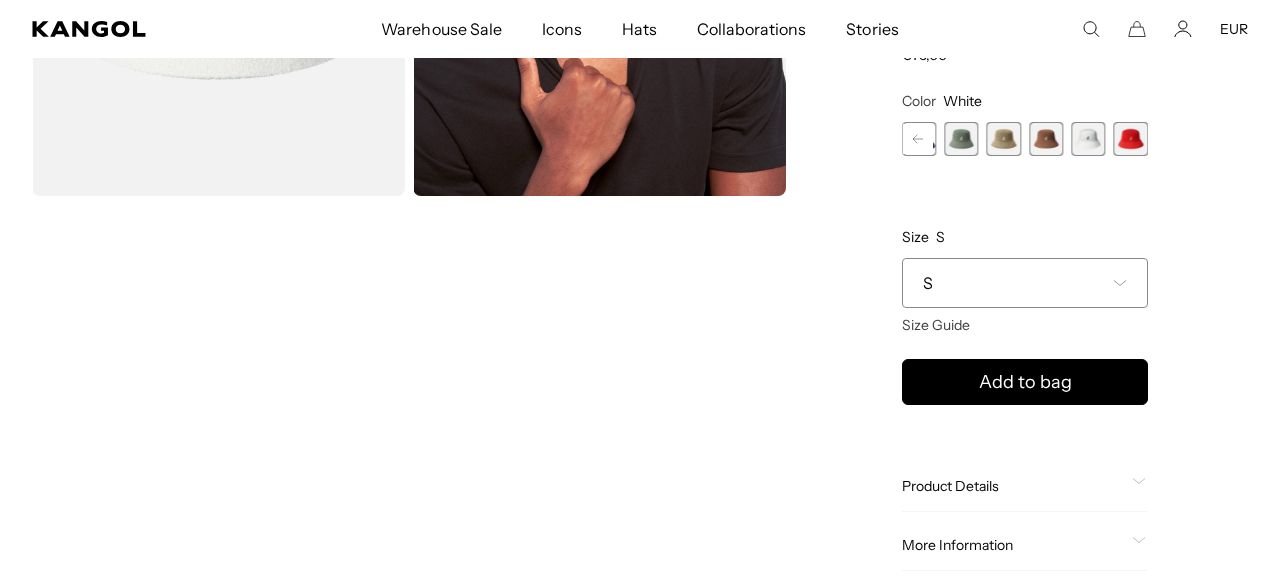click on "S" at bounding box center (1025, 284) 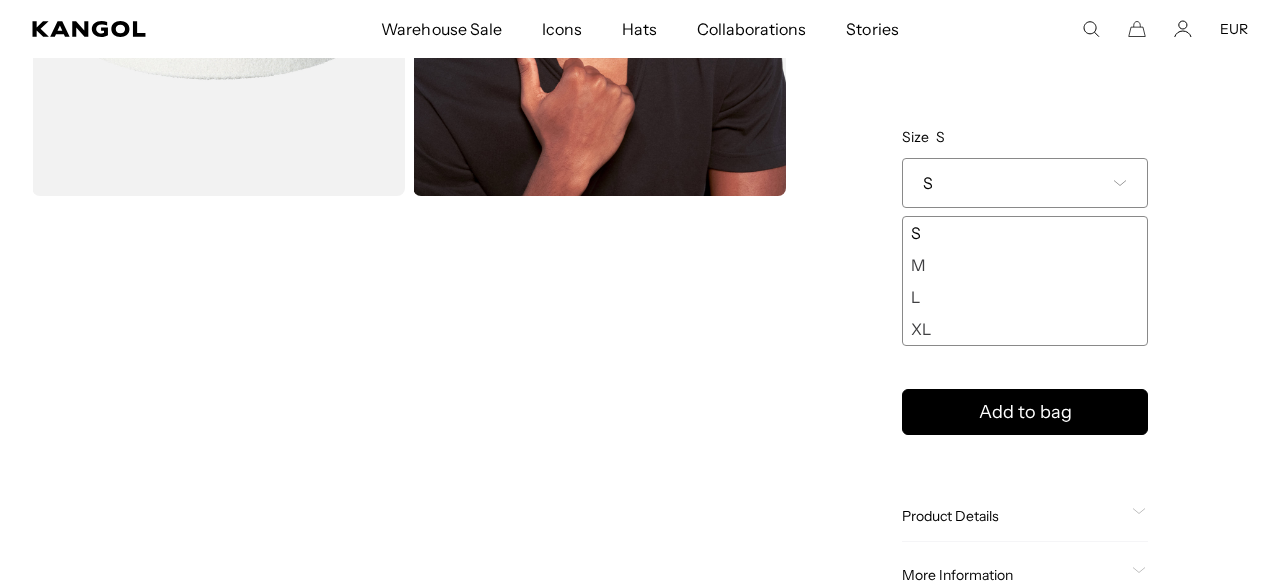 scroll, scrollTop: 0, scrollLeft: 412, axis: horizontal 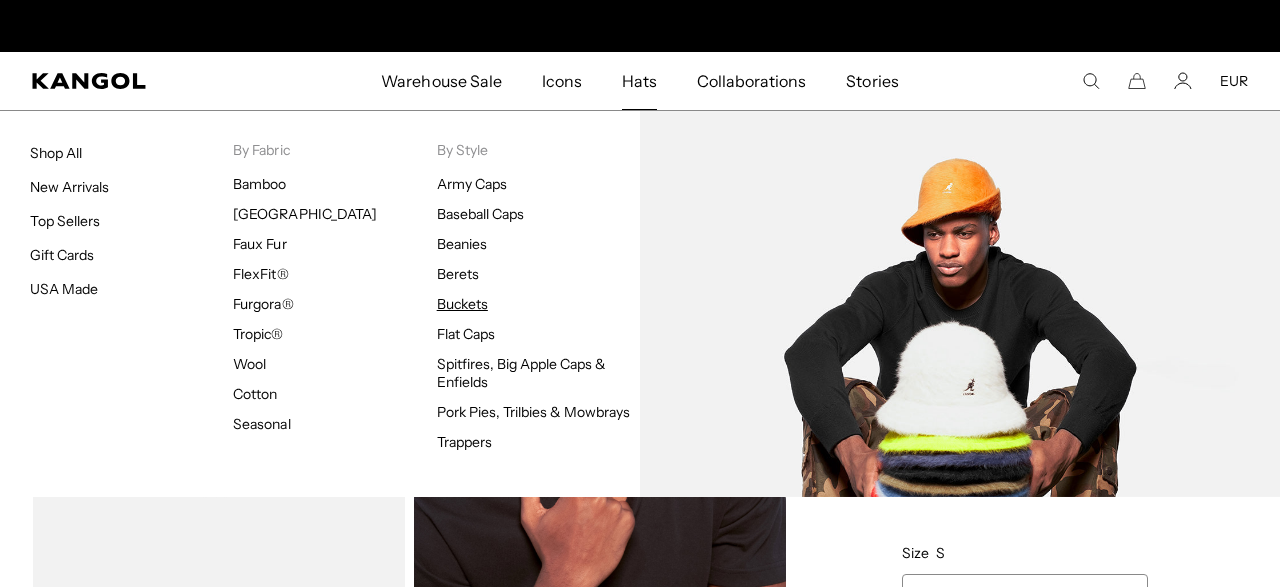 click on "Buckets" at bounding box center (462, 304) 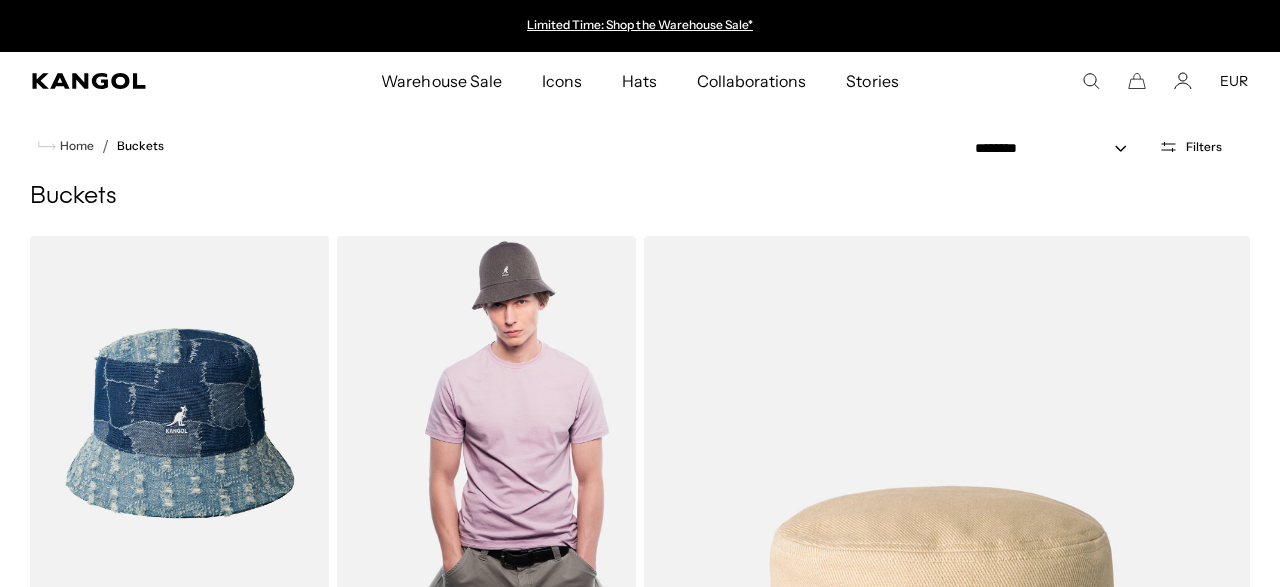scroll, scrollTop: 0, scrollLeft: 0, axis: both 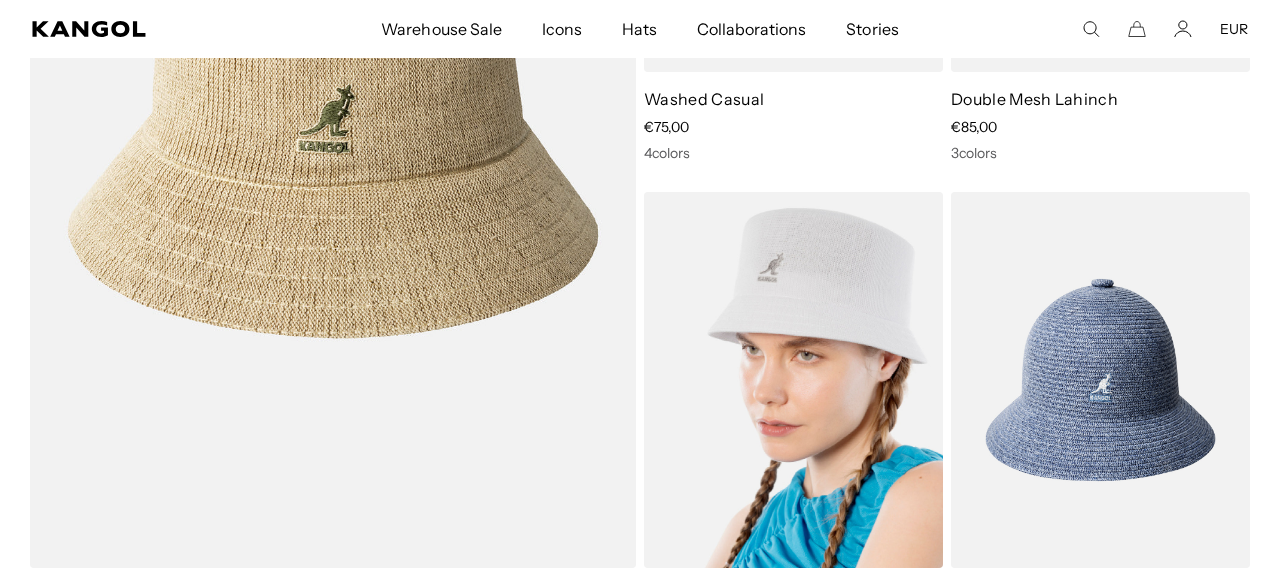 click at bounding box center [793, 379] 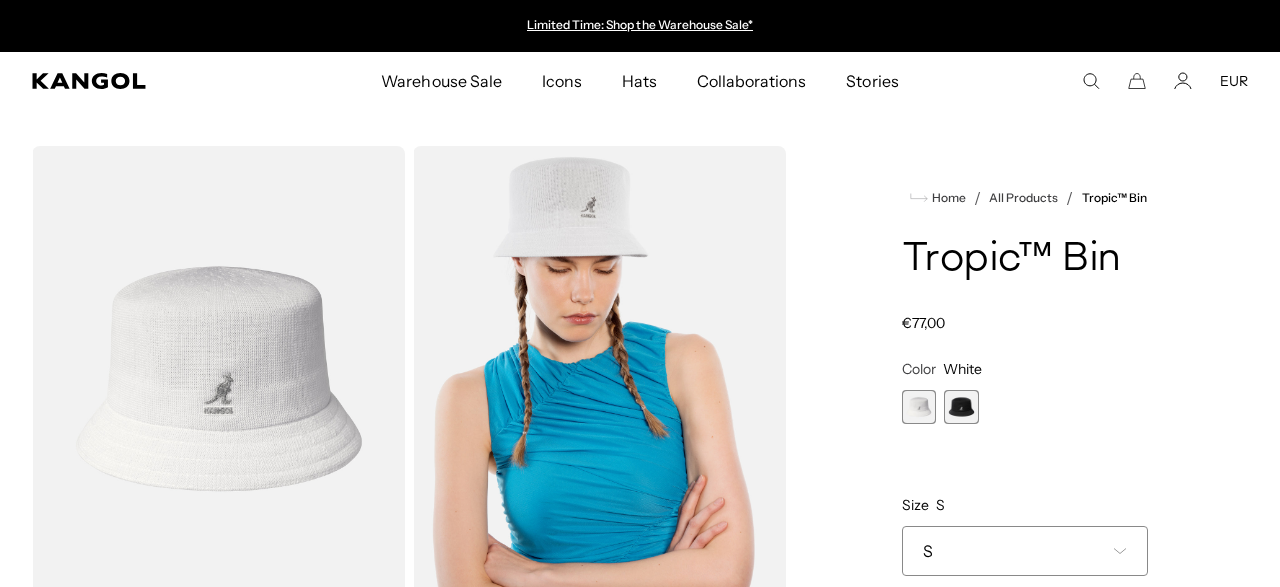scroll, scrollTop: 0, scrollLeft: 0, axis: both 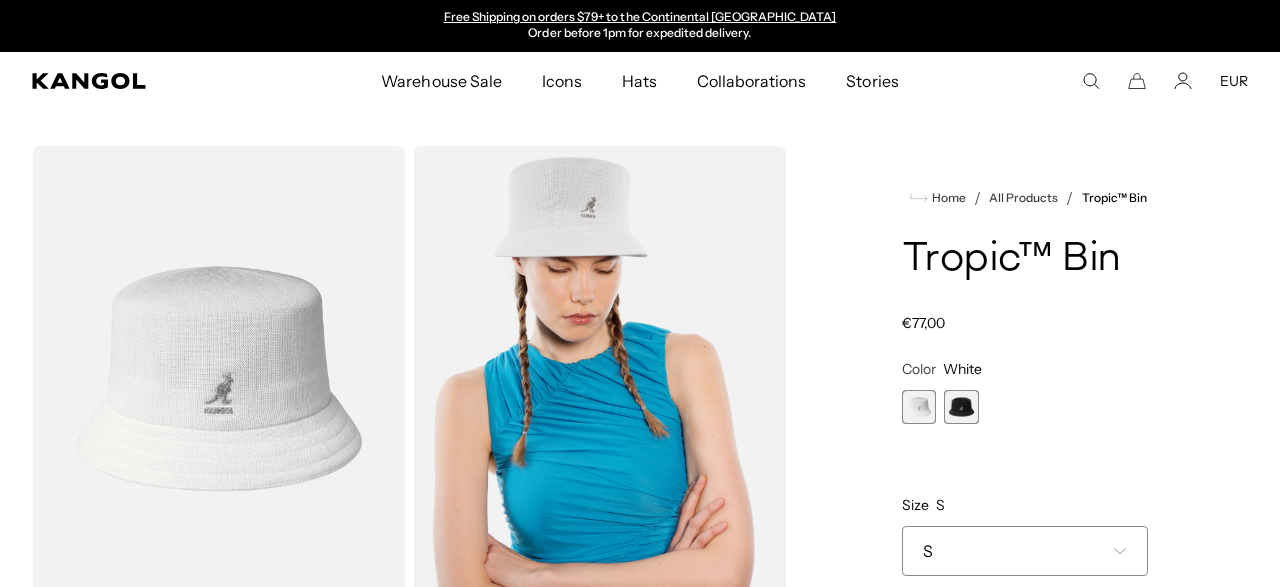 click at bounding box center (961, 407) 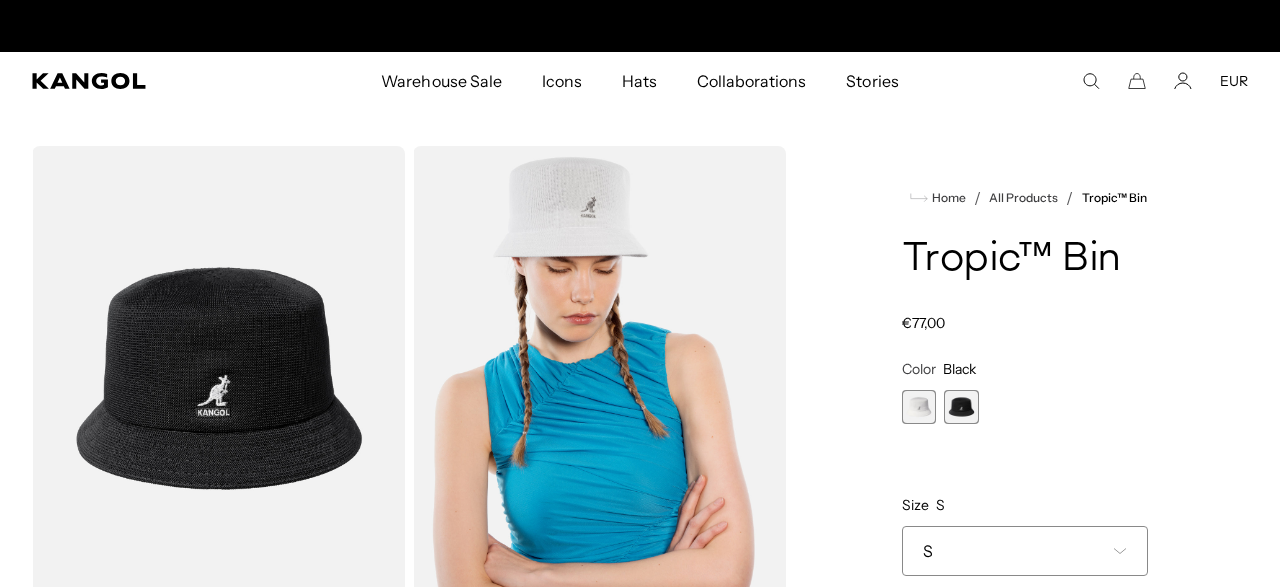 scroll, scrollTop: 0, scrollLeft: 0, axis: both 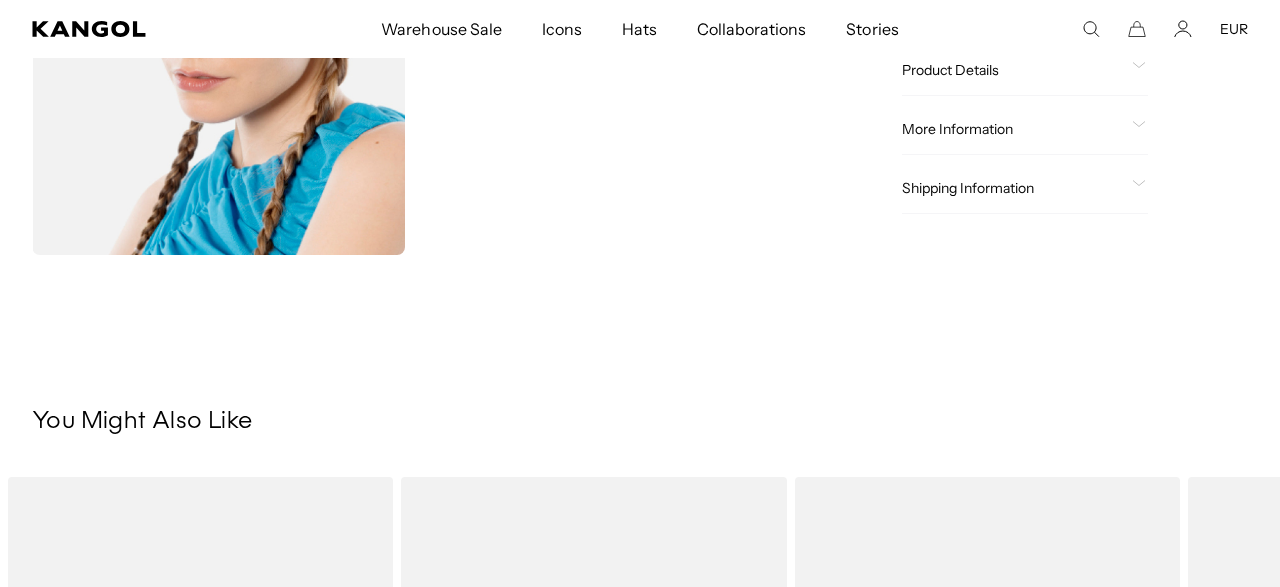 click on "Product Details" 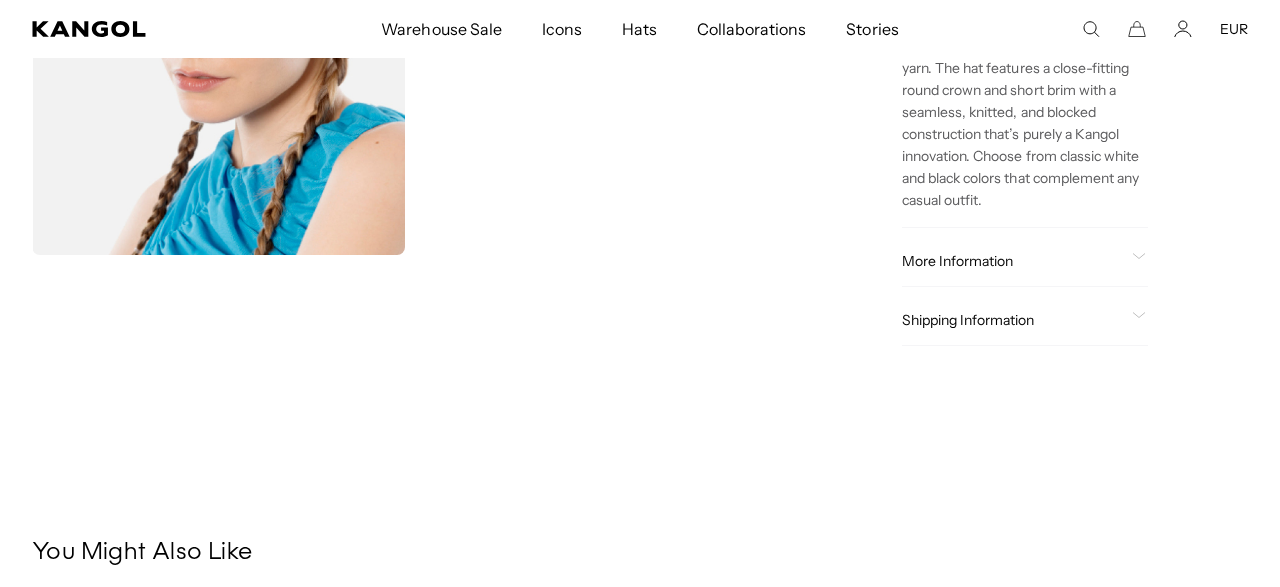 scroll, scrollTop: 0, scrollLeft: 0, axis: both 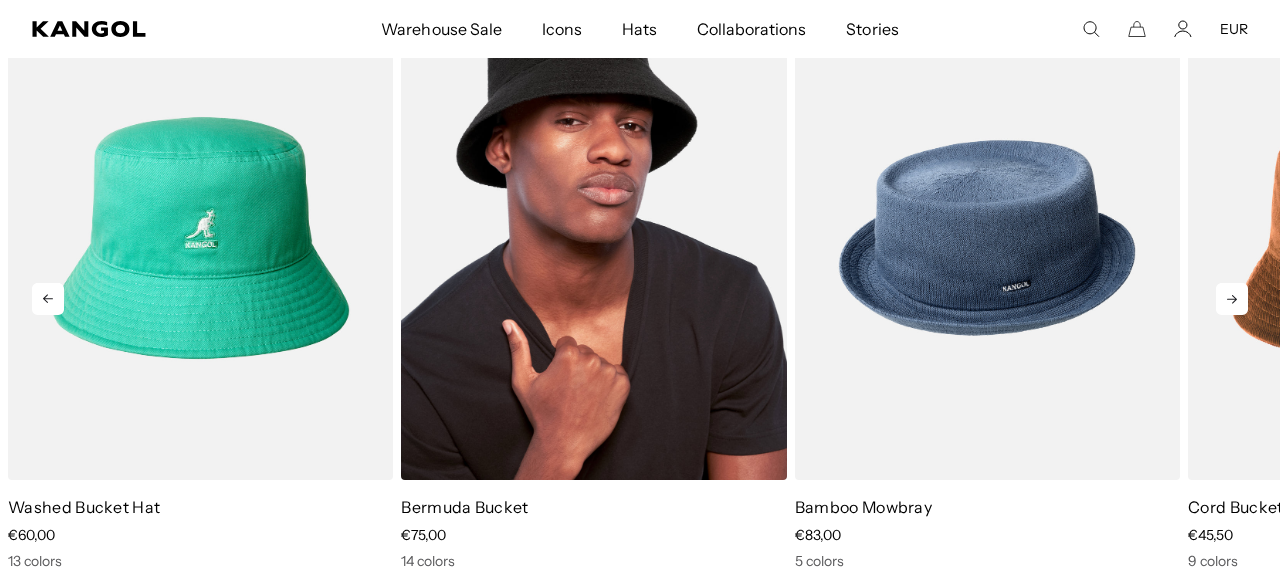 click at bounding box center [593, 238] 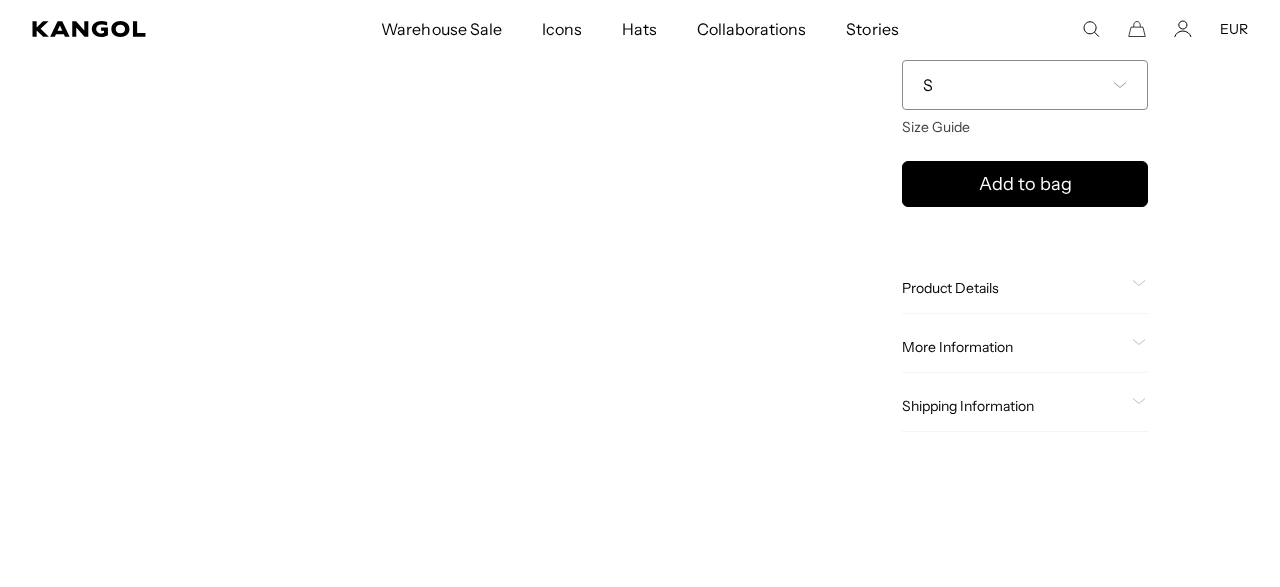 scroll, scrollTop: 624, scrollLeft: 0, axis: vertical 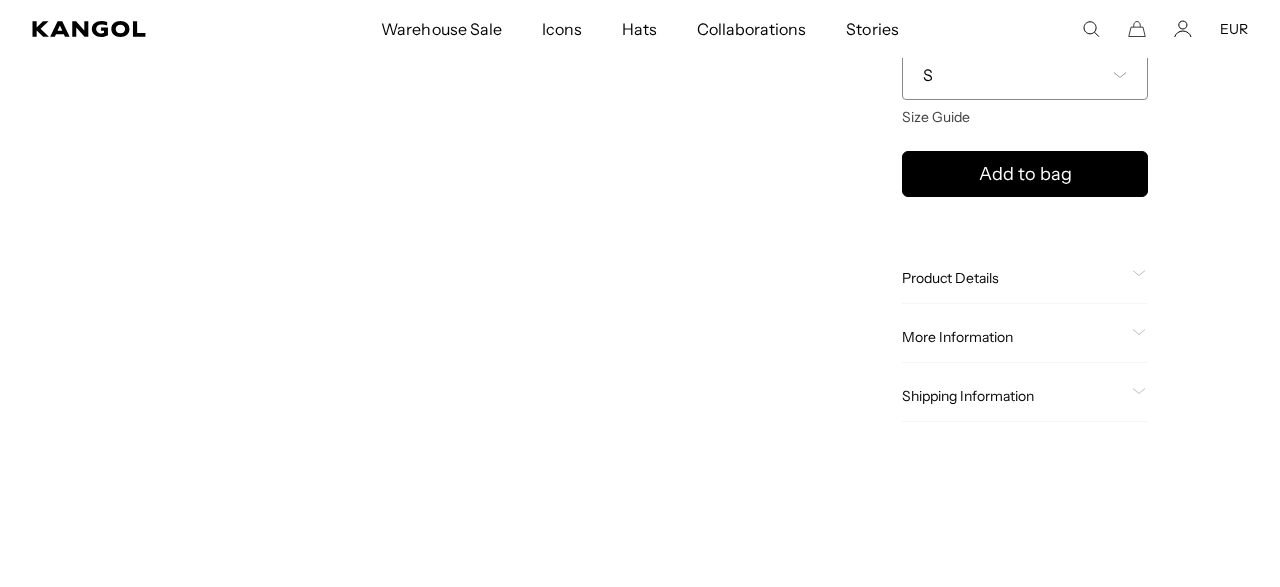 click on "More Information" 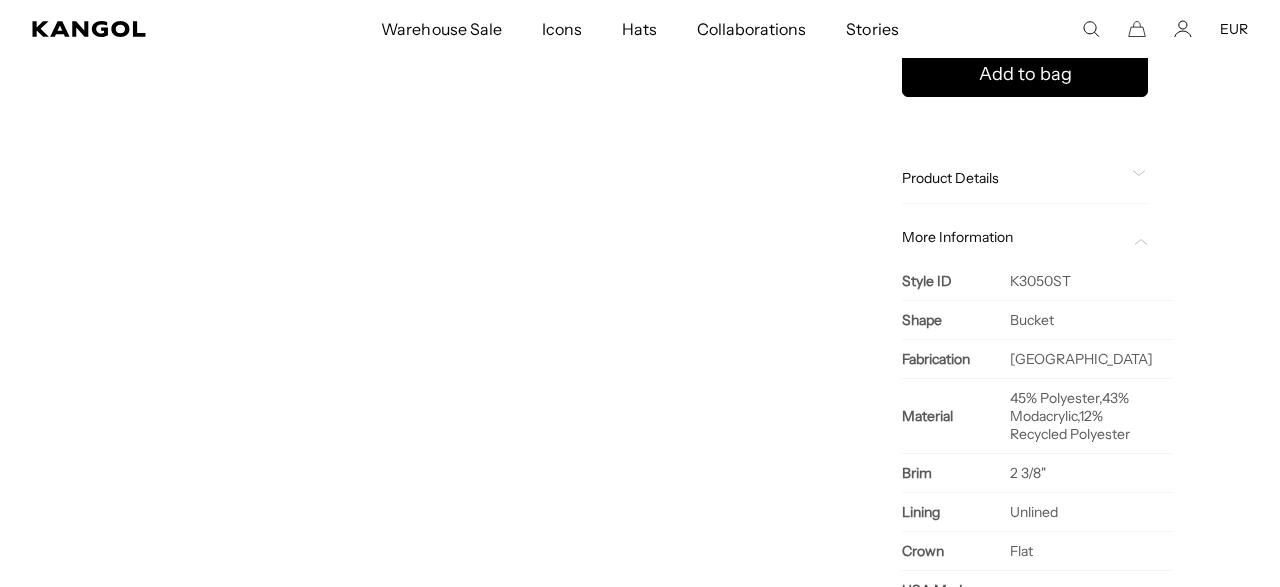 scroll, scrollTop: 0, scrollLeft: 0, axis: both 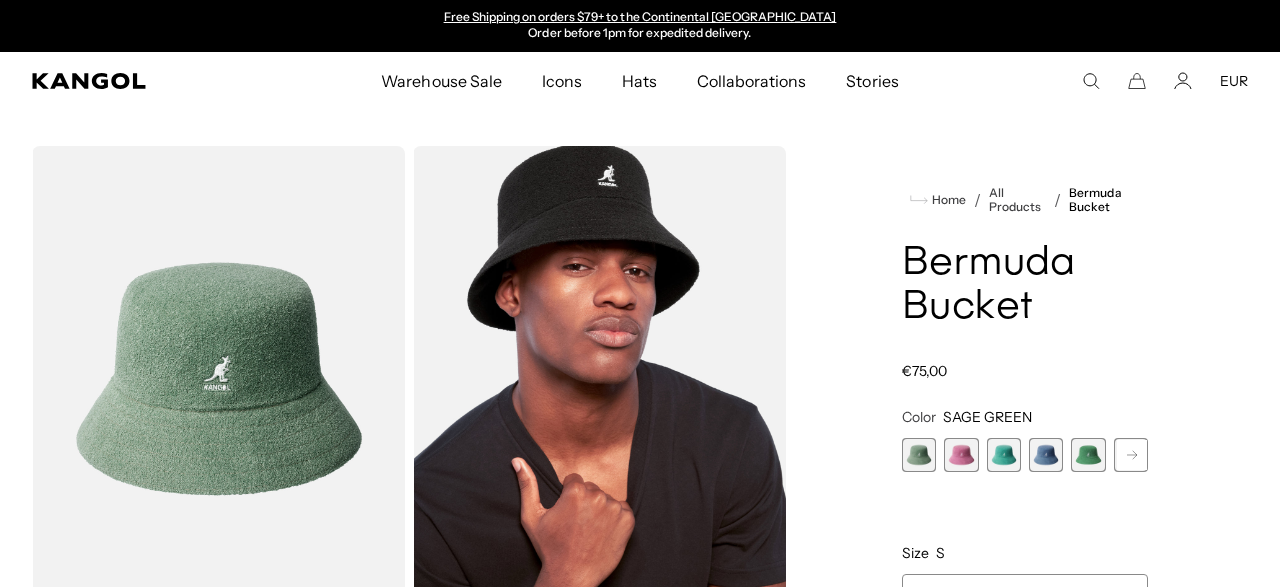 click 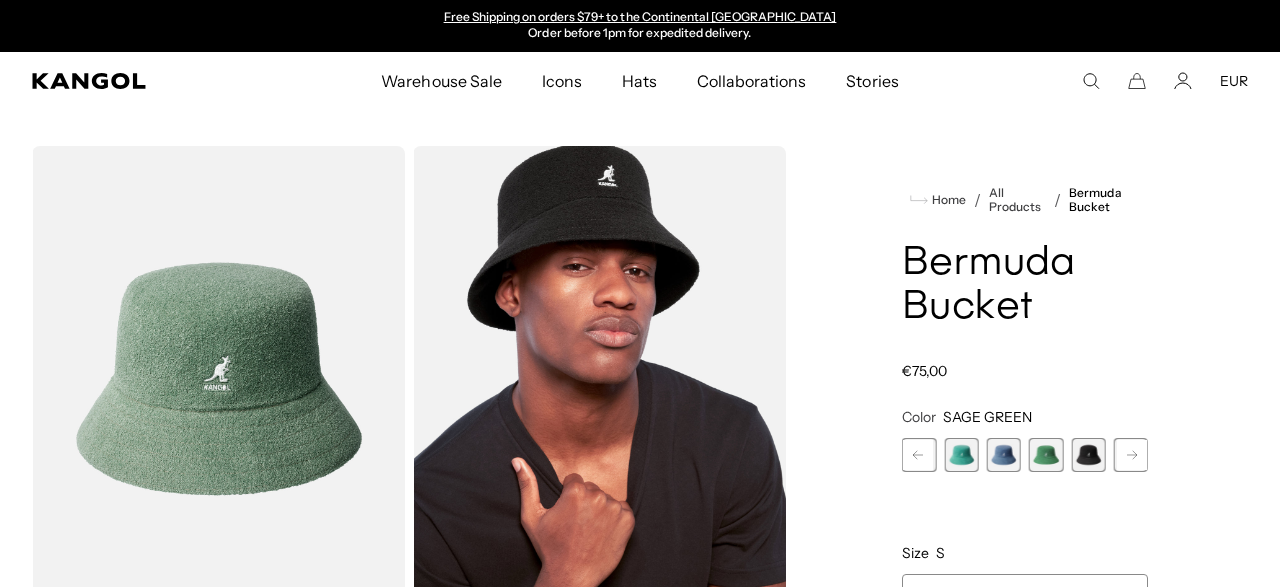 click 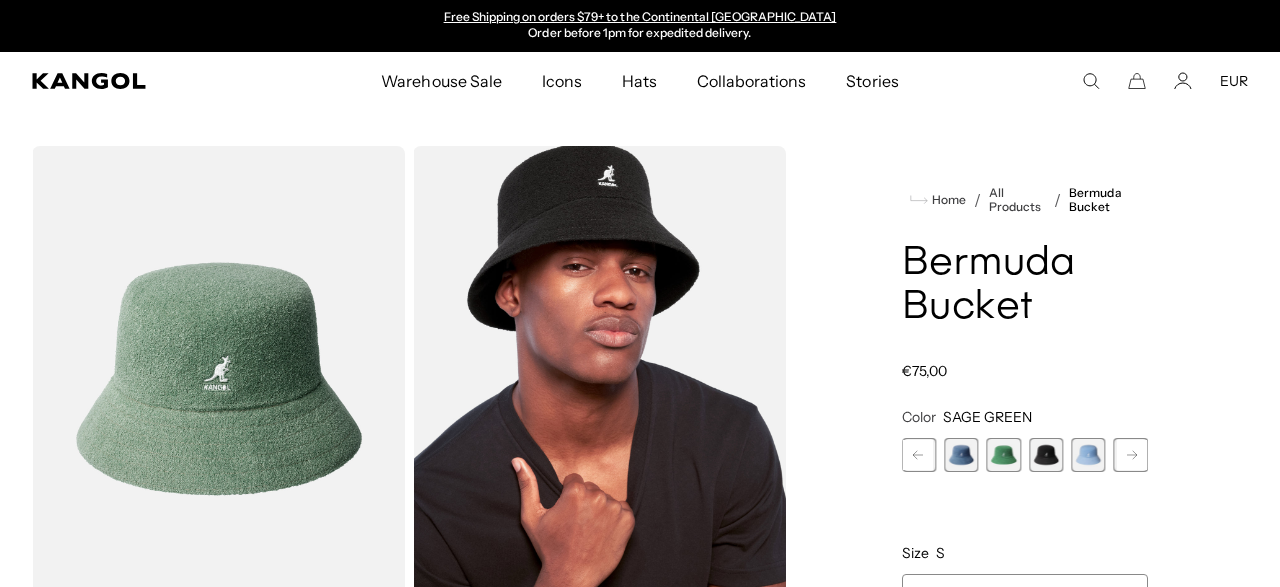 click 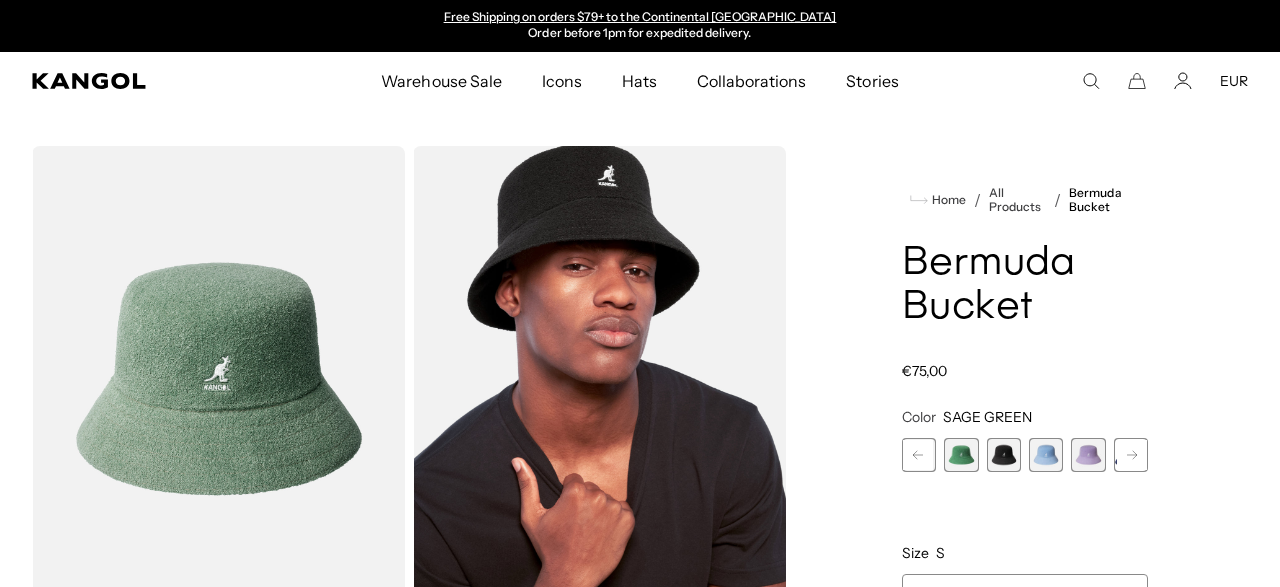 click 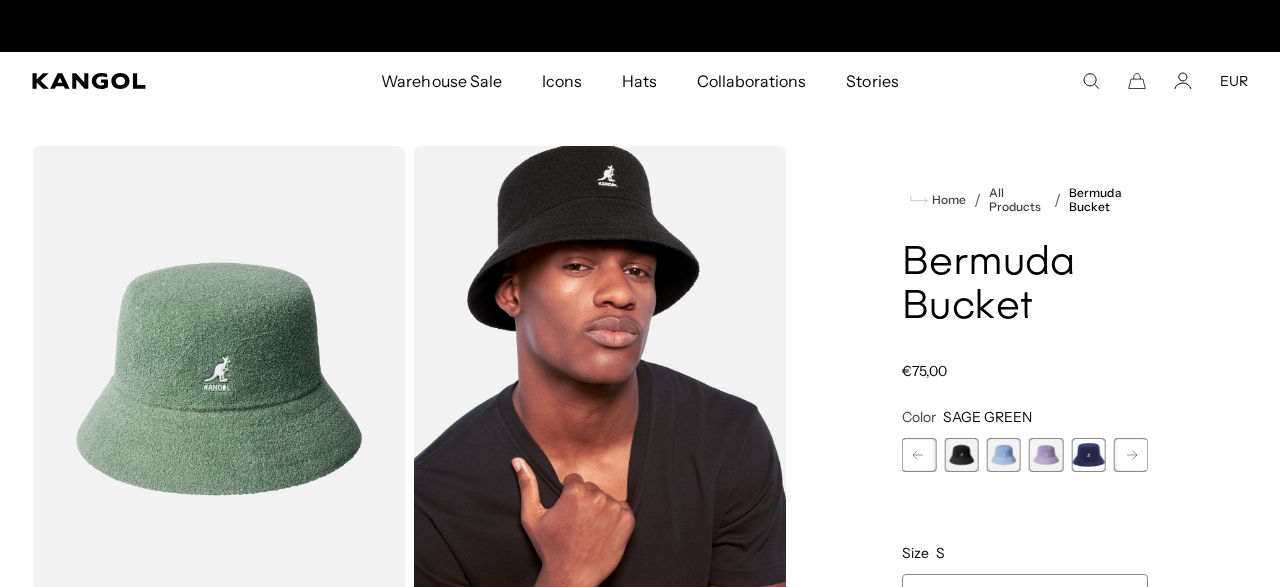 scroll, scrollTop: 0, scrollLeft: 0, axis: both 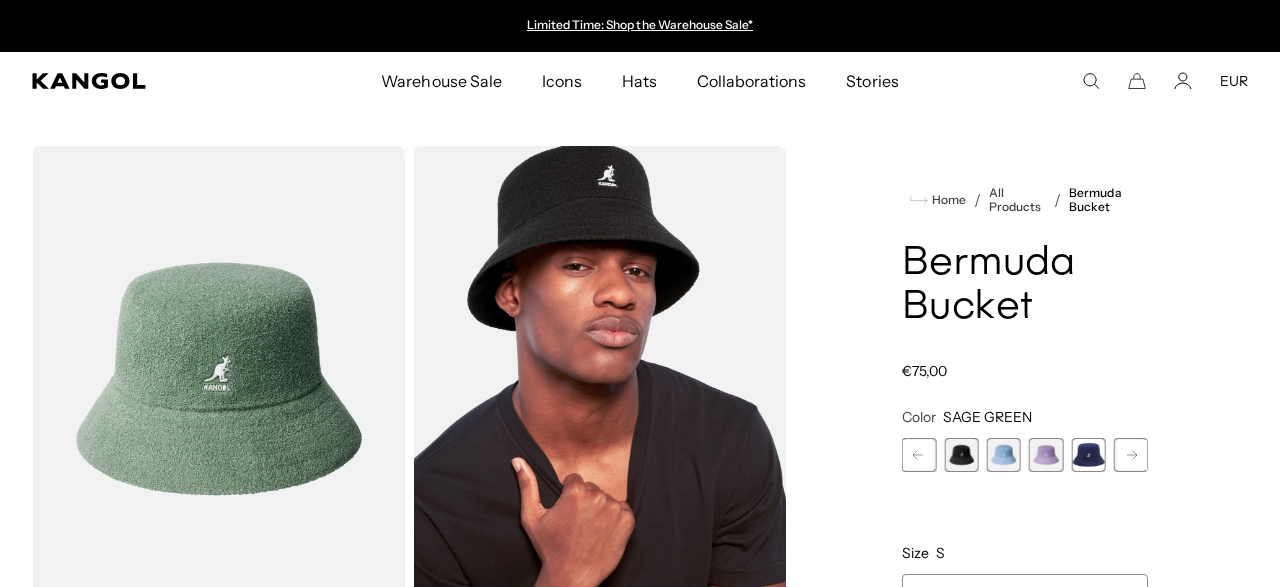 click 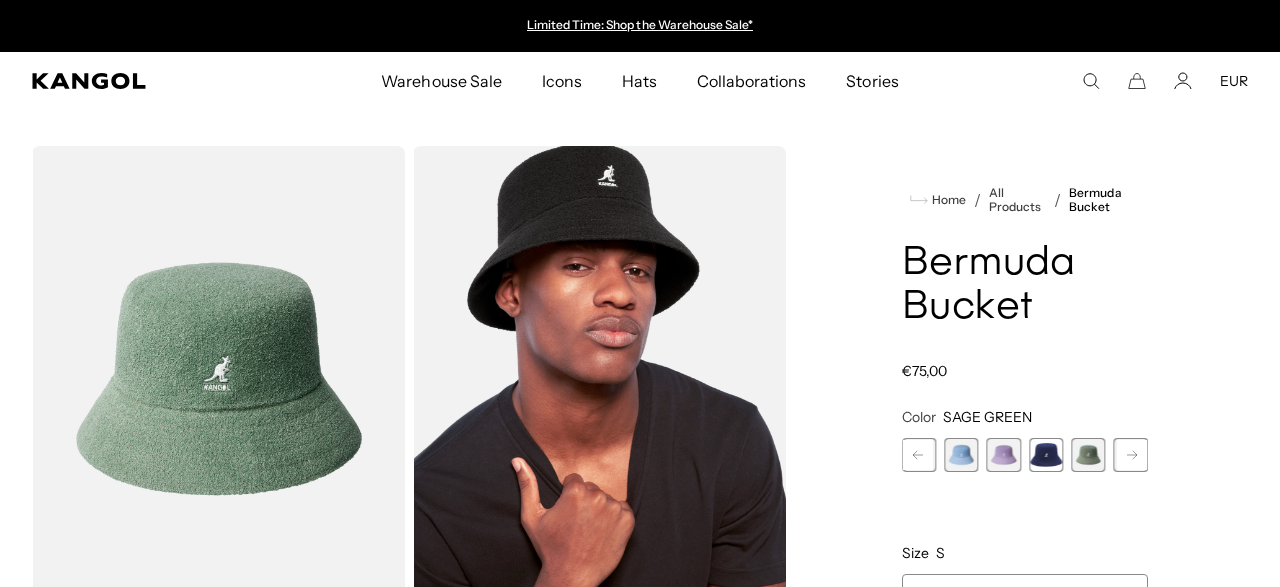 click 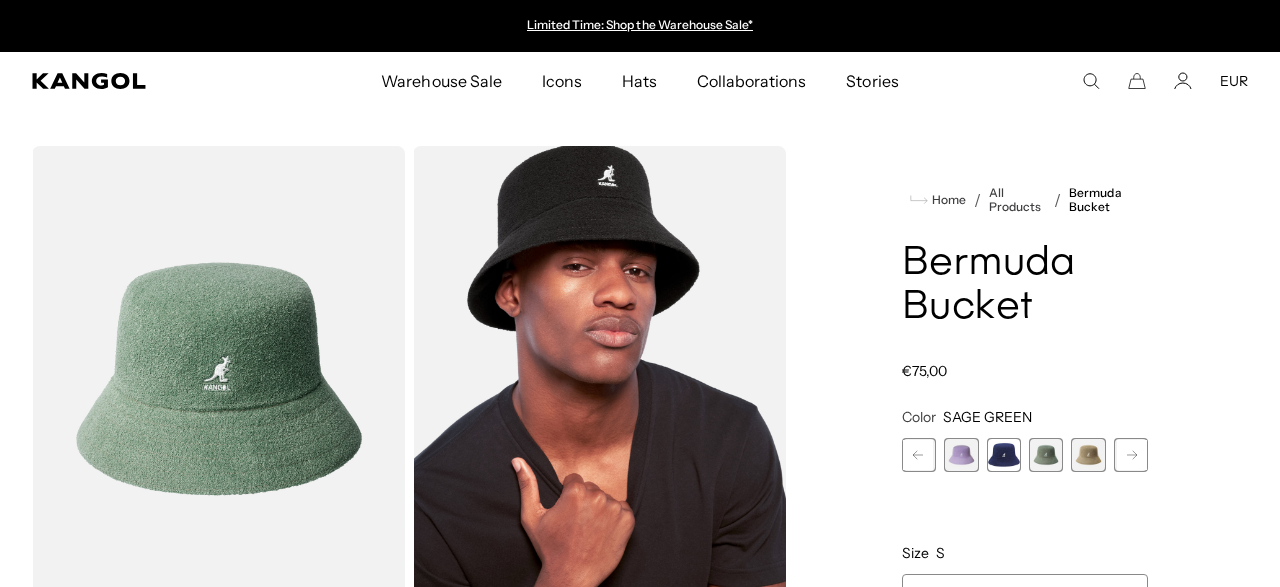 click 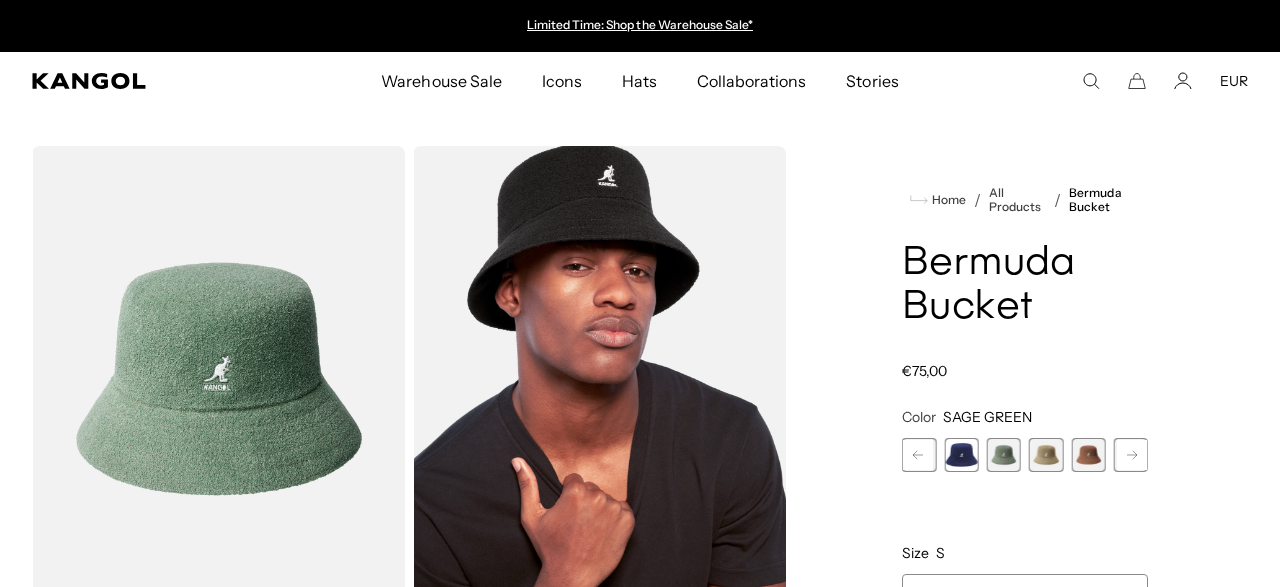 click 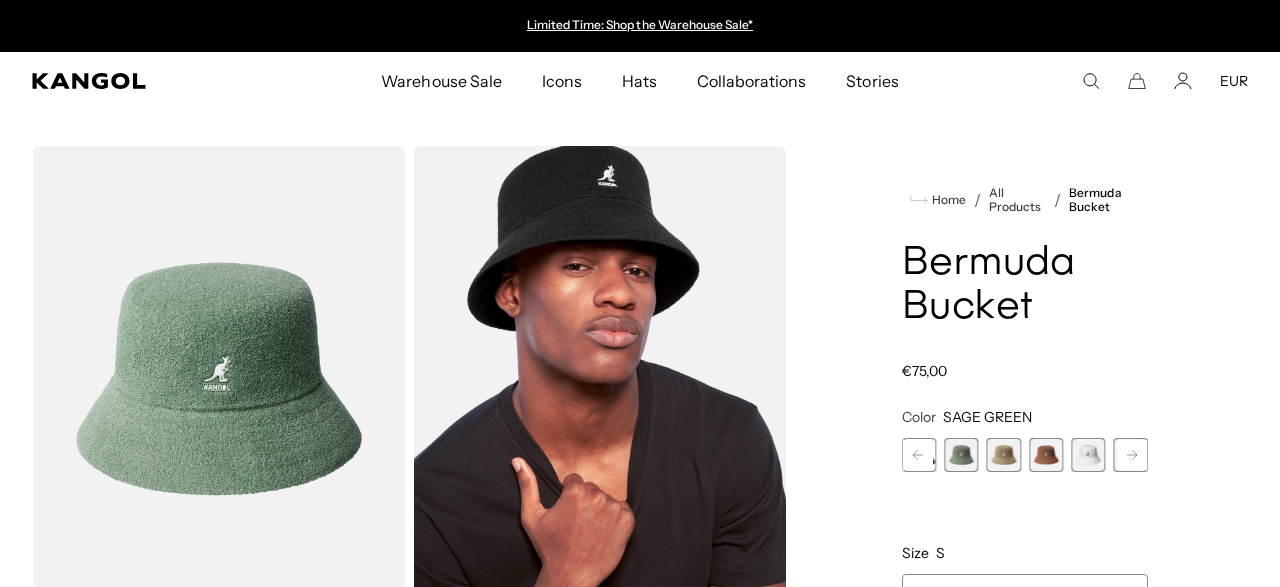 click 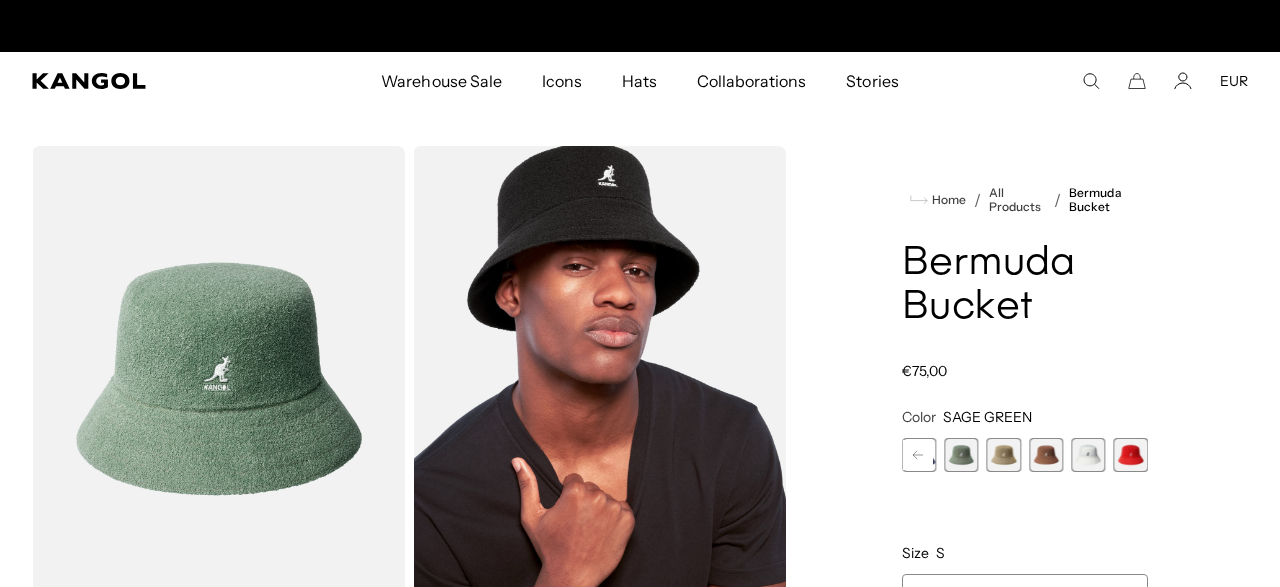 scroll, scrollTop: 0, scrollLeft: 0, axis: both 